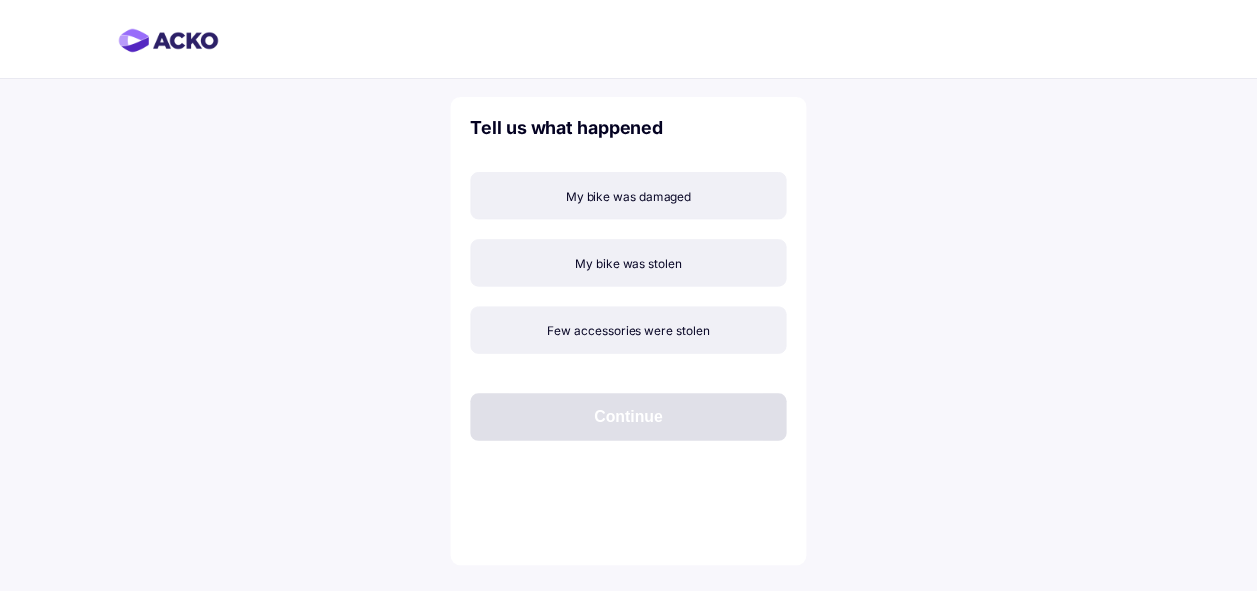 scroll, scrollTop: 0, scrollLeft: 0, axis: both 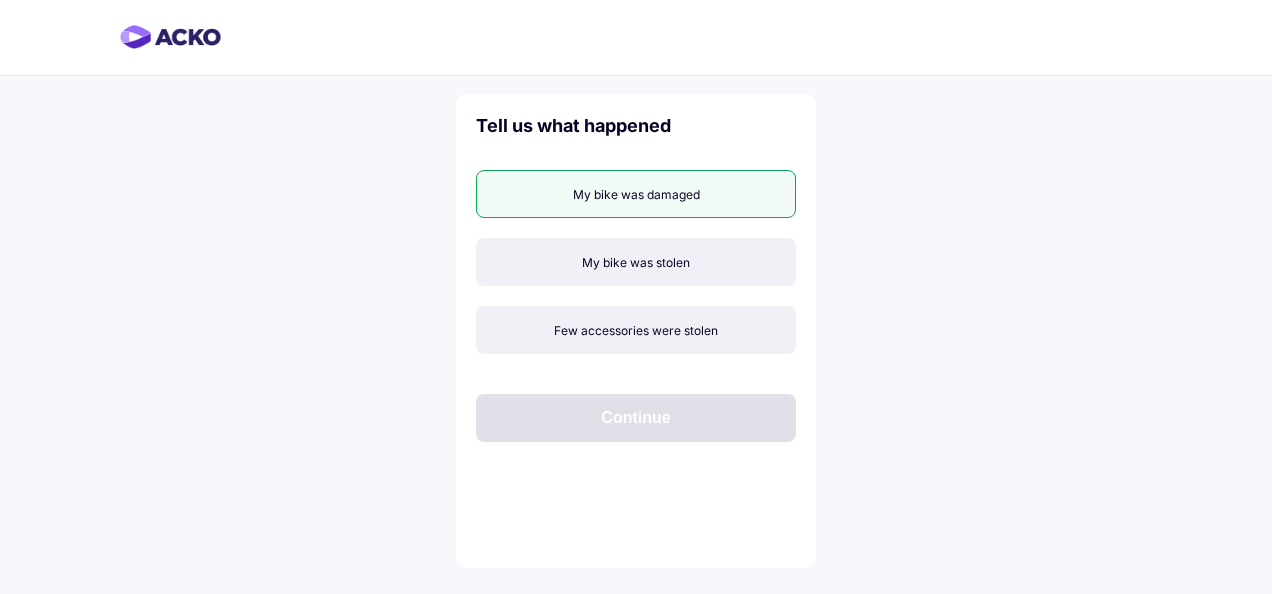 click on "My bike was damaged" at bounding box center [636, 194] 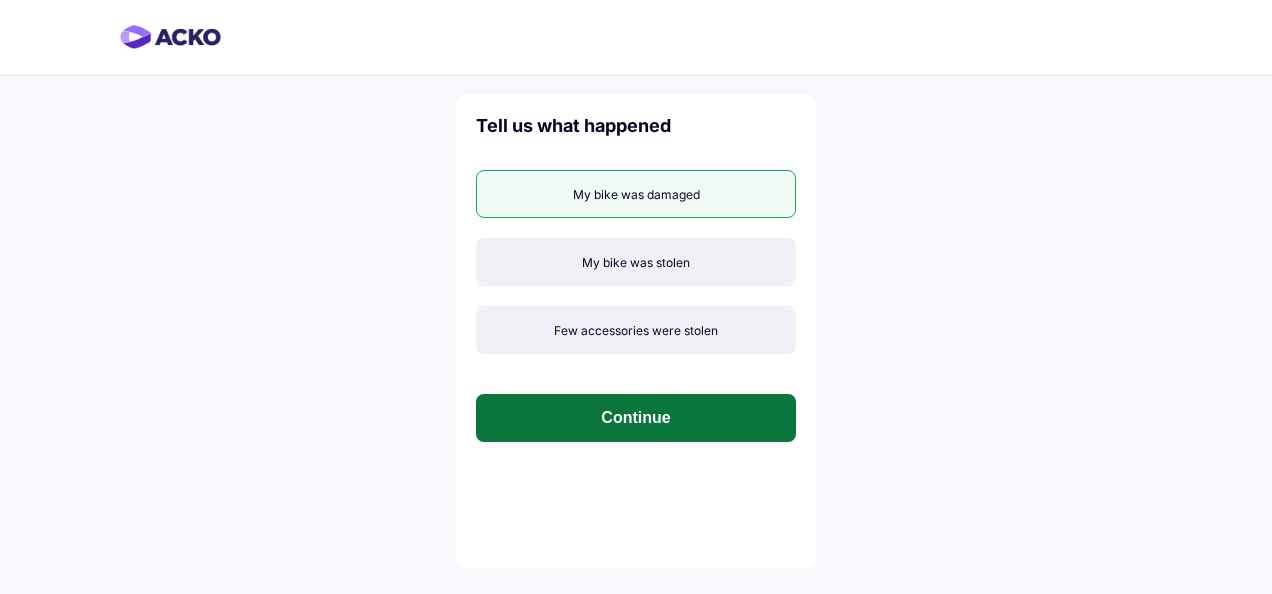 click on "Continue" at bounding box center (636, 418) 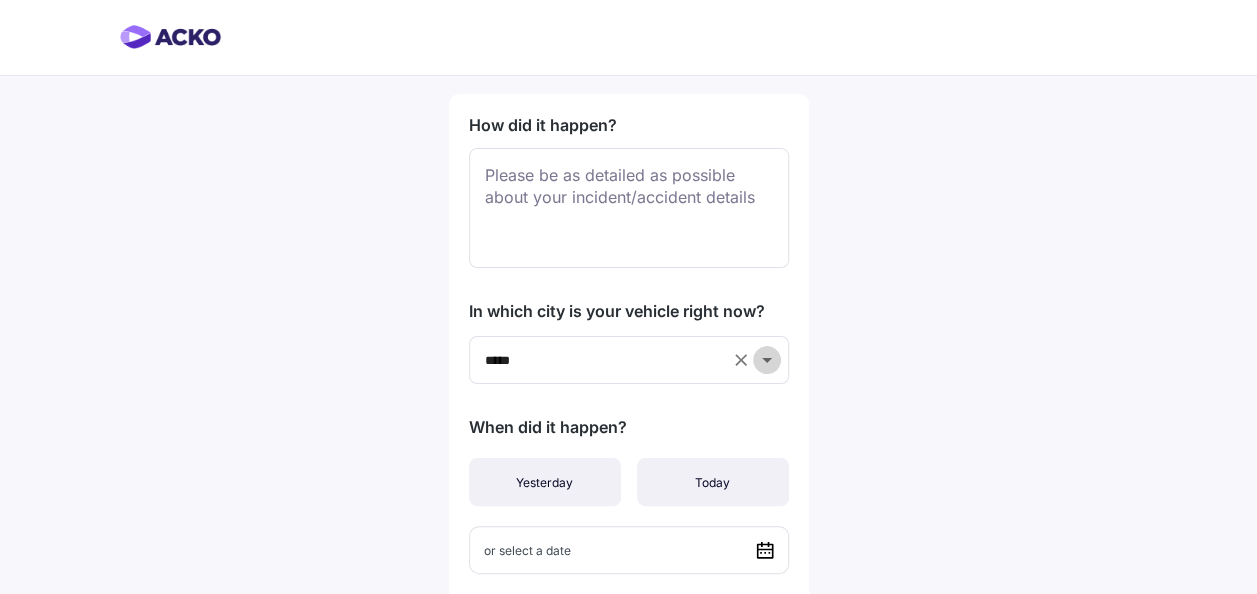 click 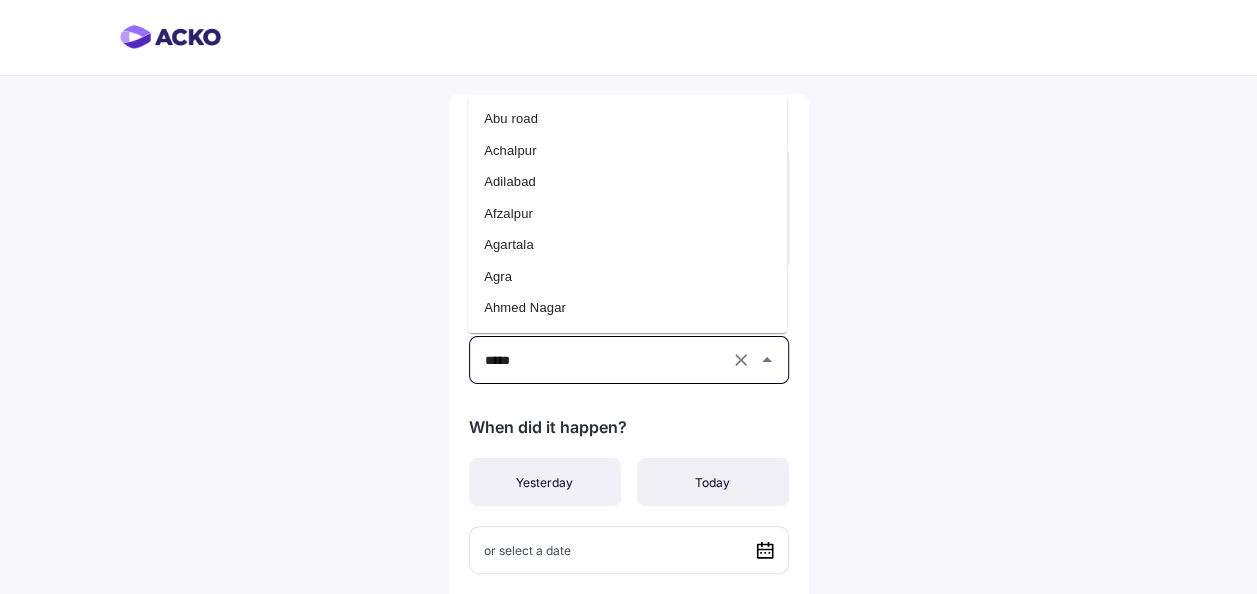 scroll, scrollTop: 25479, scrollLeft: 0, axis: vertical 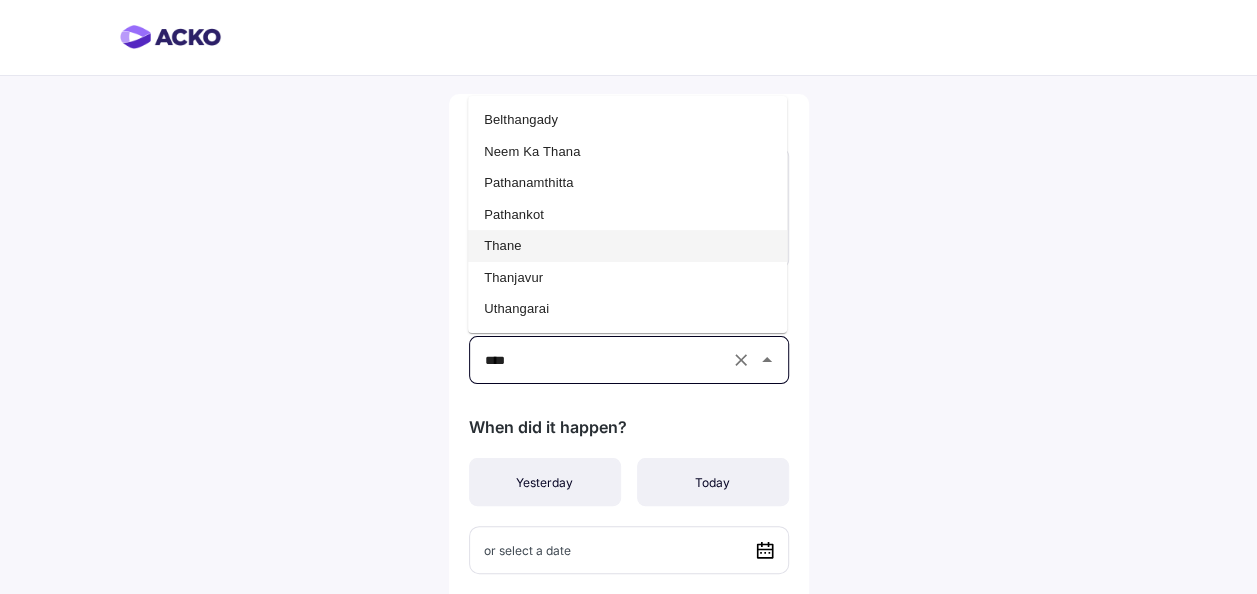 click on "Thane" at bounding box center [627, 246] 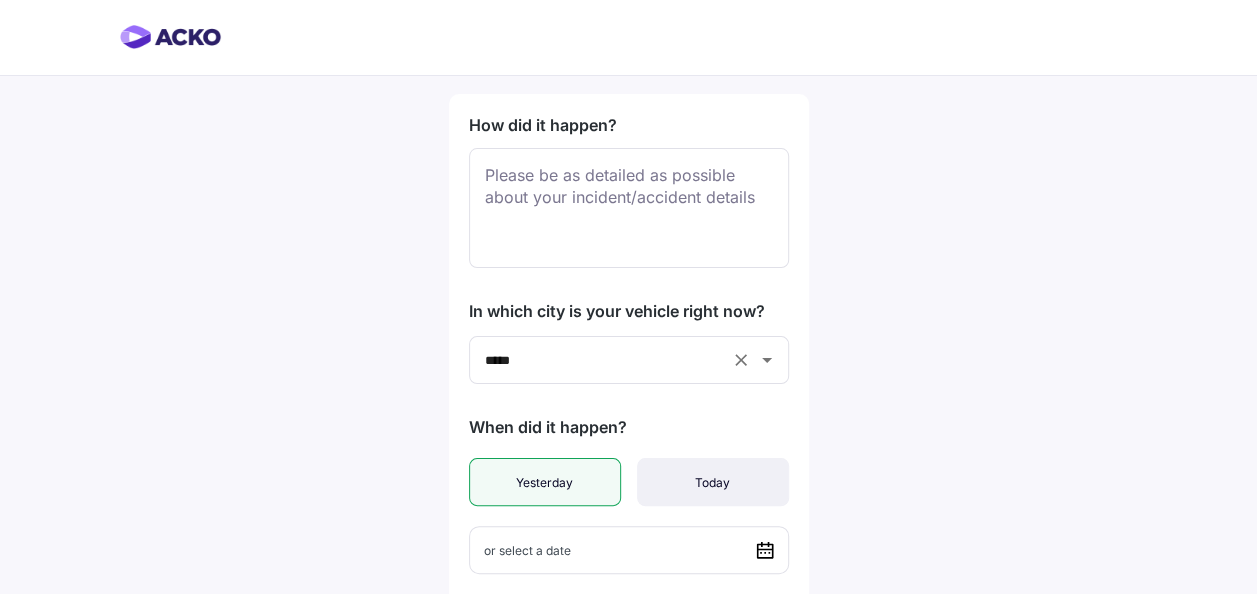 click on "Yesterday" at bounding box center (545, 482) 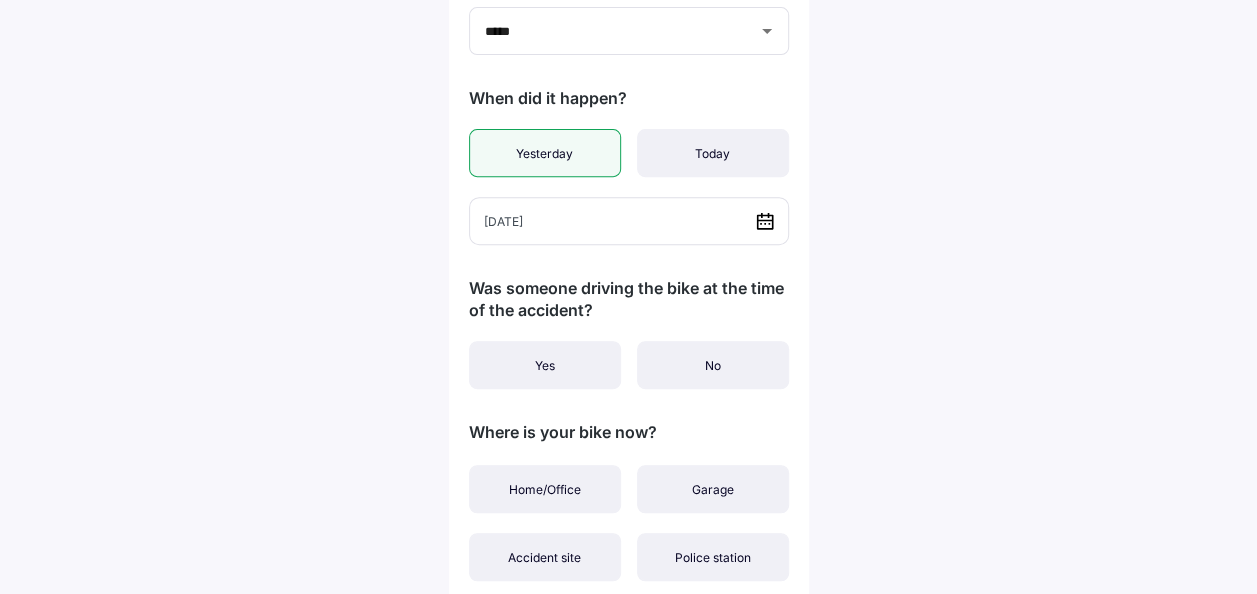 scroll, scrollTop: 333, scrollLeft: 0, axis: vertical 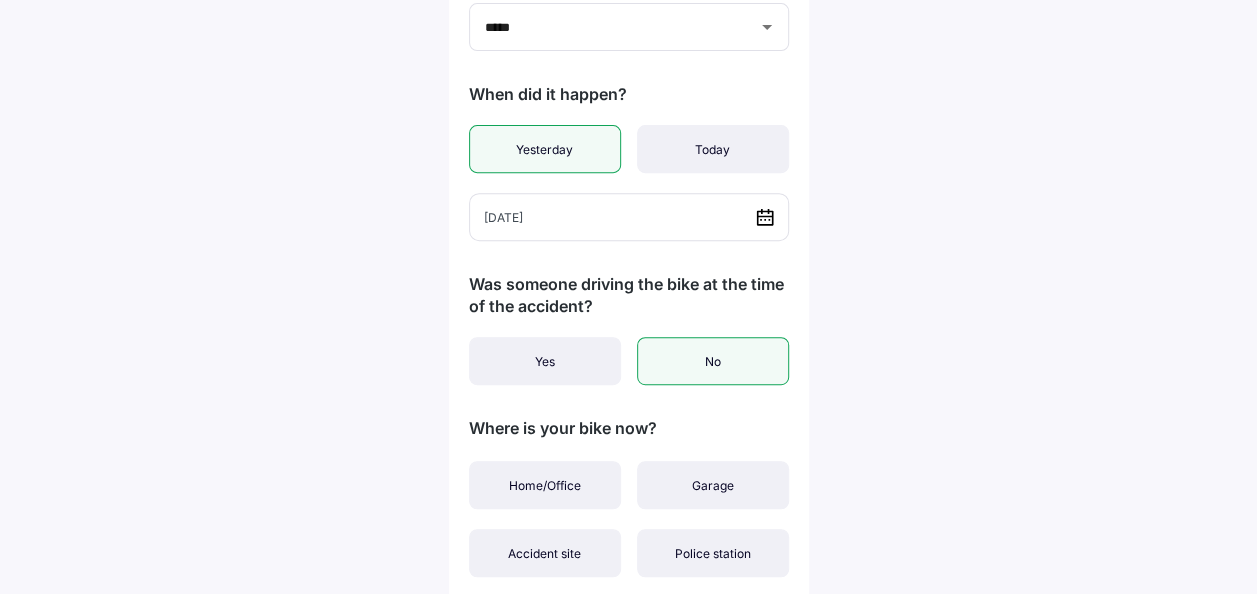 click on "No" at bounding box center (713, 361) 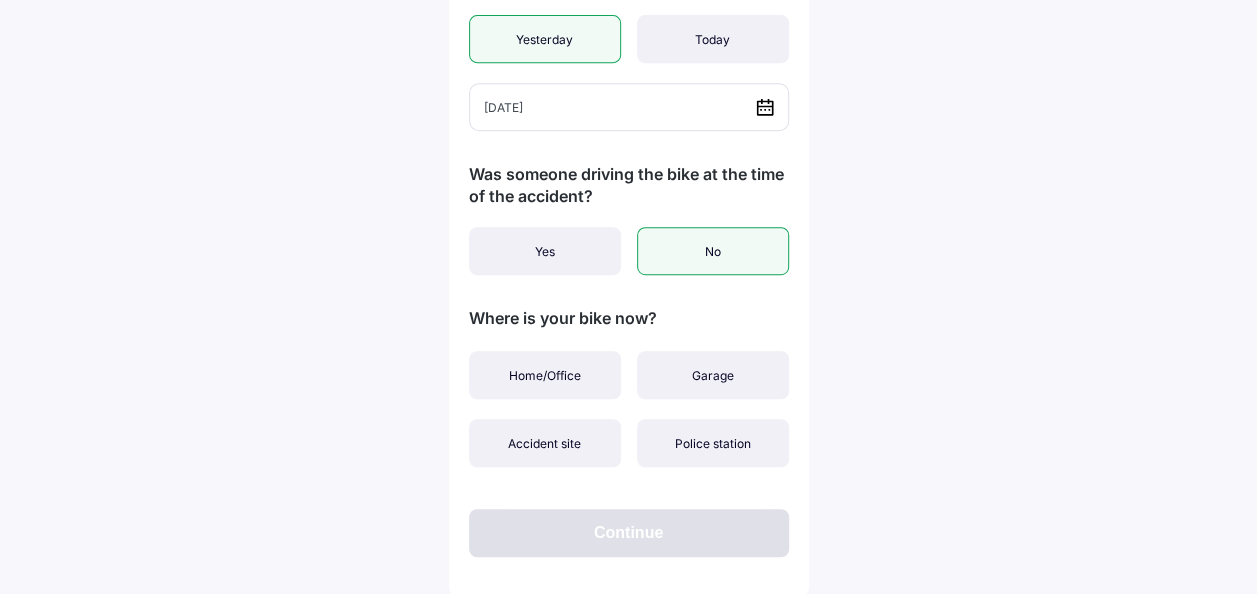 scroll, scrollTop: 446, scrollLeft: 0, axis: vertical 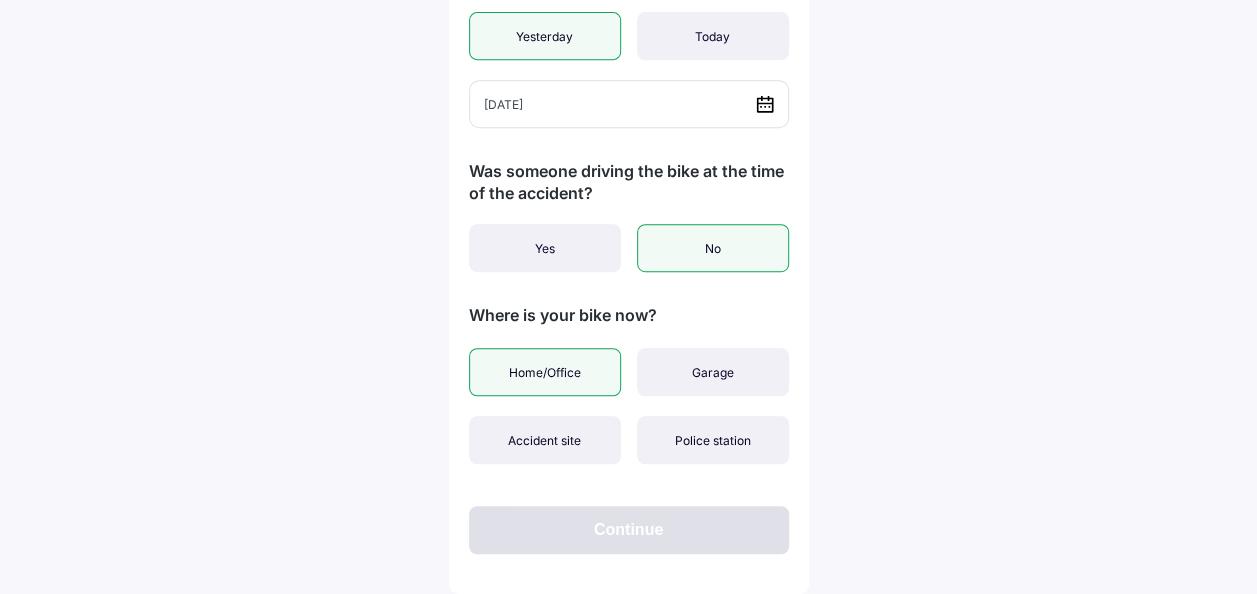 click on "Home/Office" at bounding box center [545, 372] 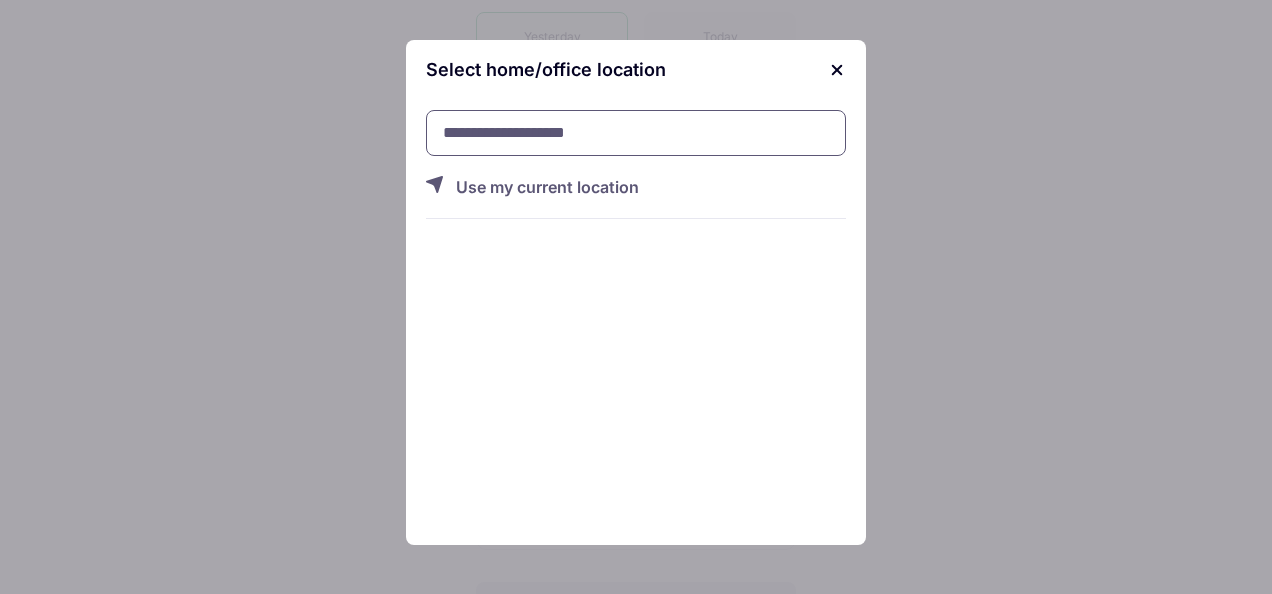 click at bounding box center (636, 133) 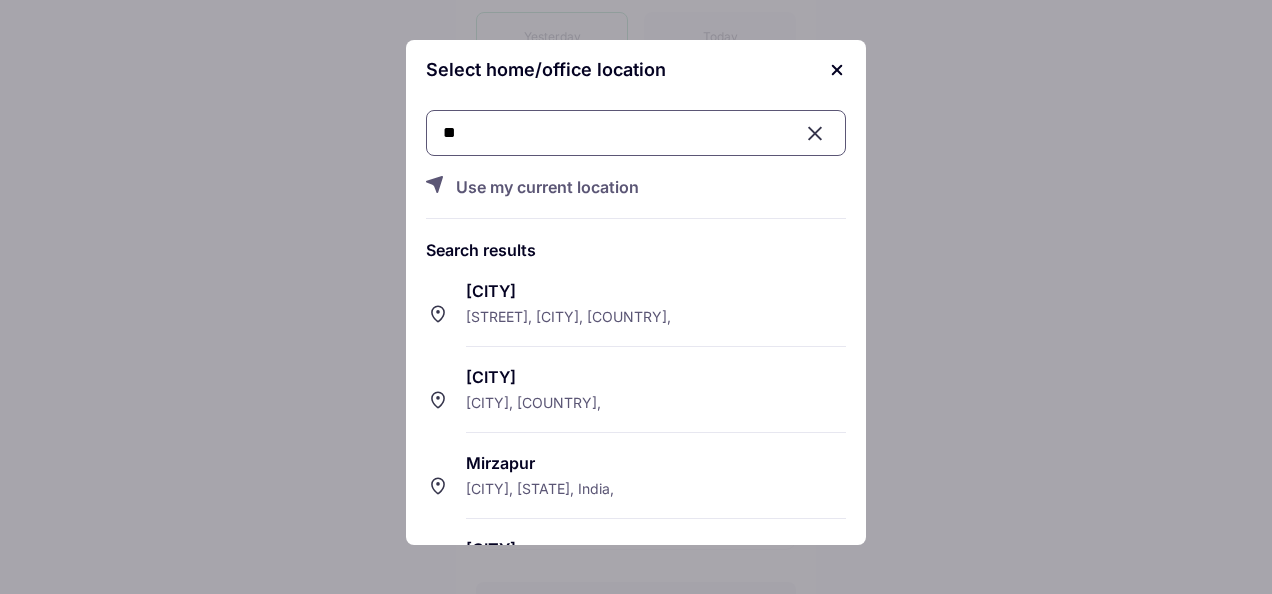type on "*" 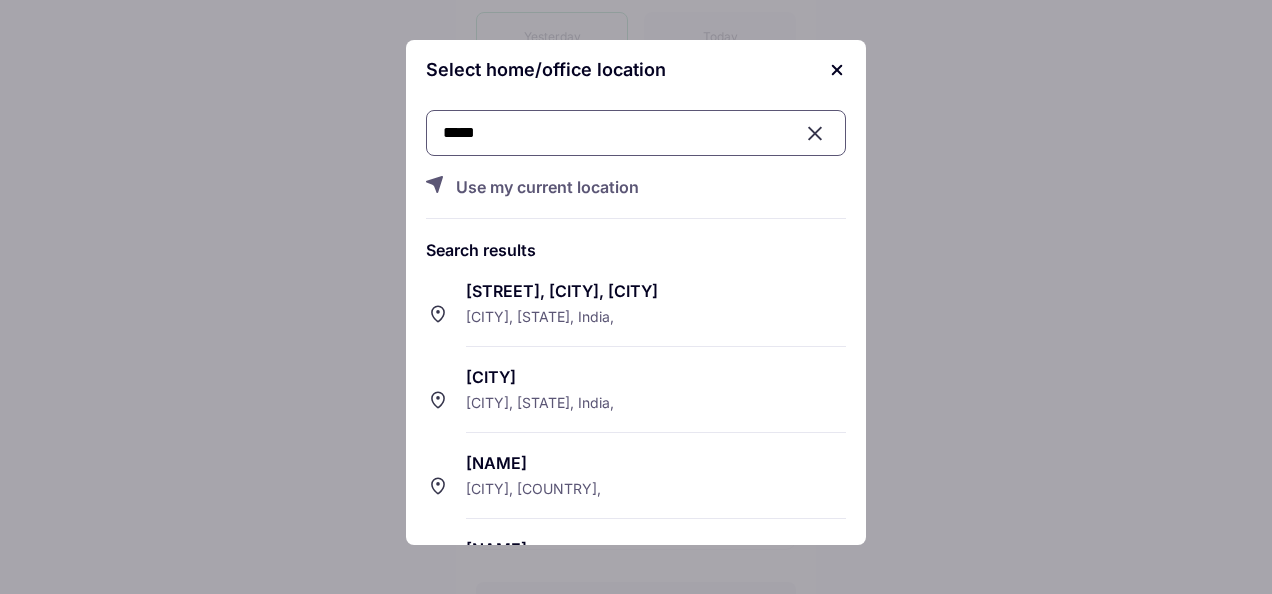 click on "[STREET], [CITY], [CITY], [STATE], India," at bounding box center [656, 314] 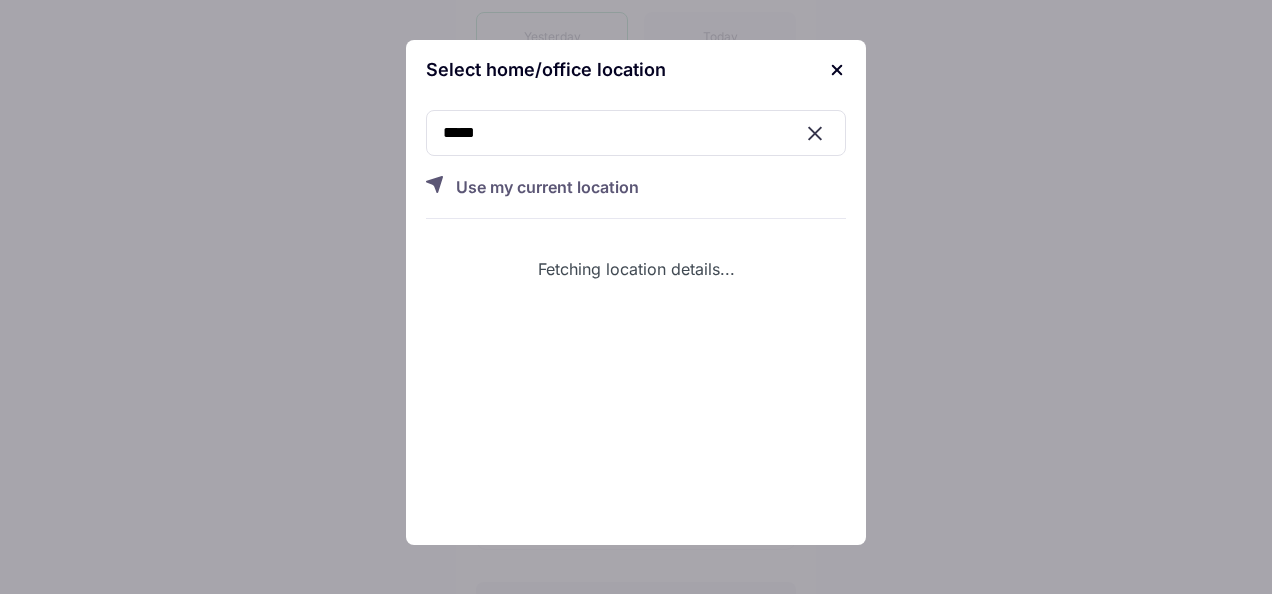 type 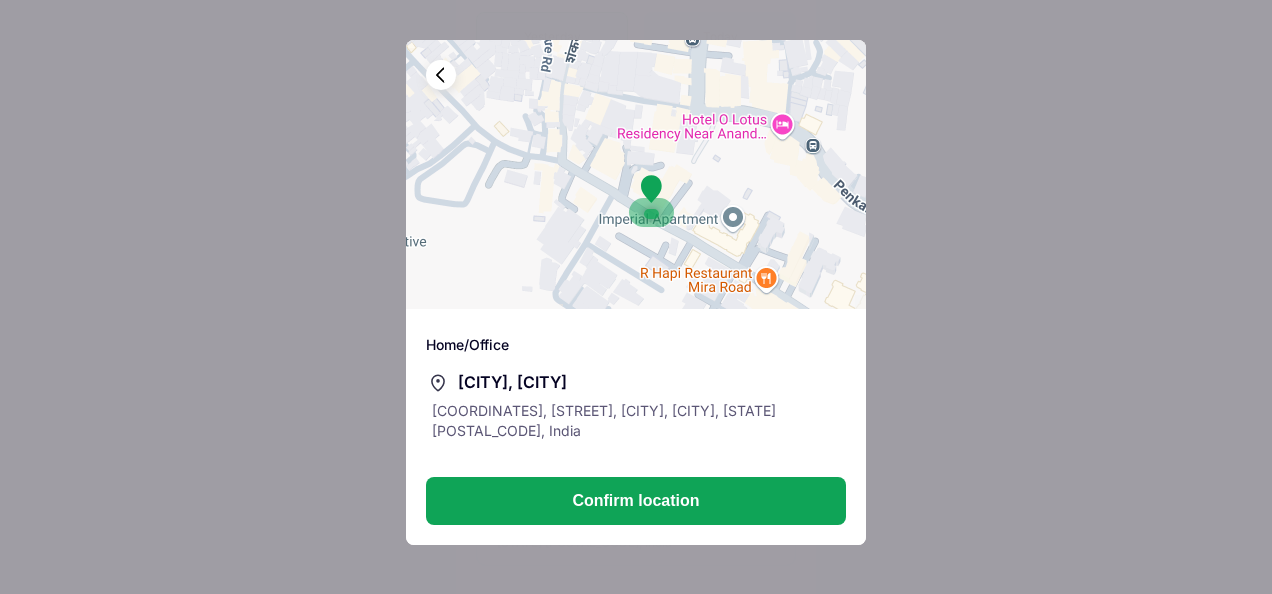 drag, startPoint x: 653, startPoint y: 184, endPoint x: 638, endPoint y: 124, distance: 61.846584 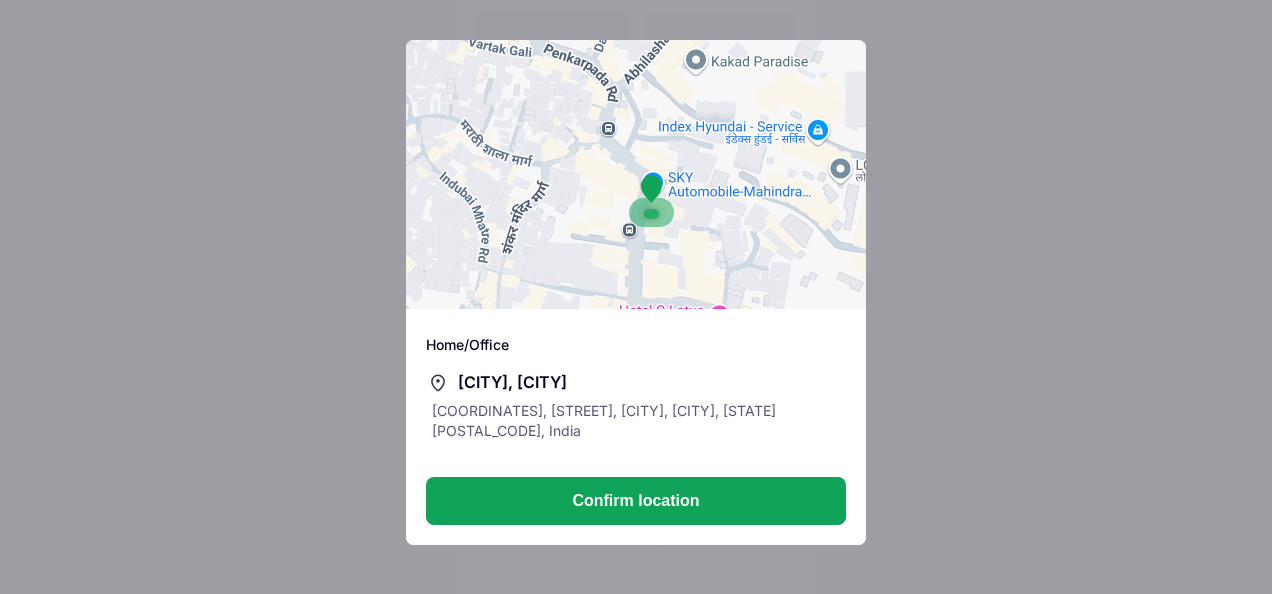 drag, startPoint x: 638, startPoint y: 124, endPoint x: 514, endPoint y: 326, distance: 237.02321 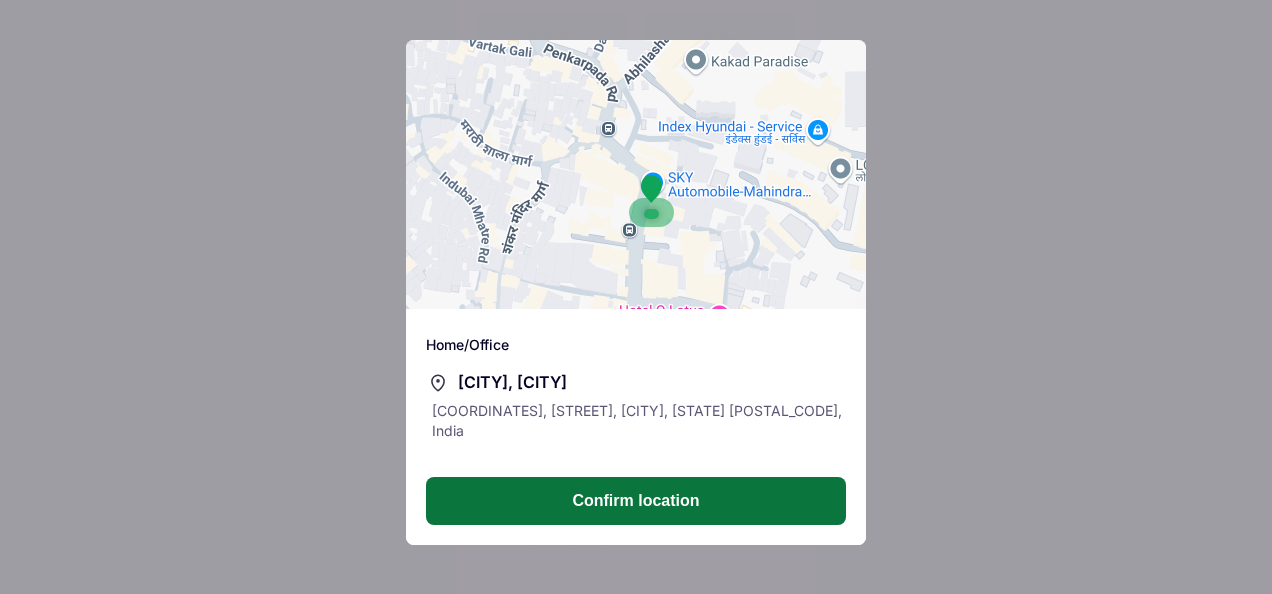 click on "Confirm location" at bounding box center (636, 501) 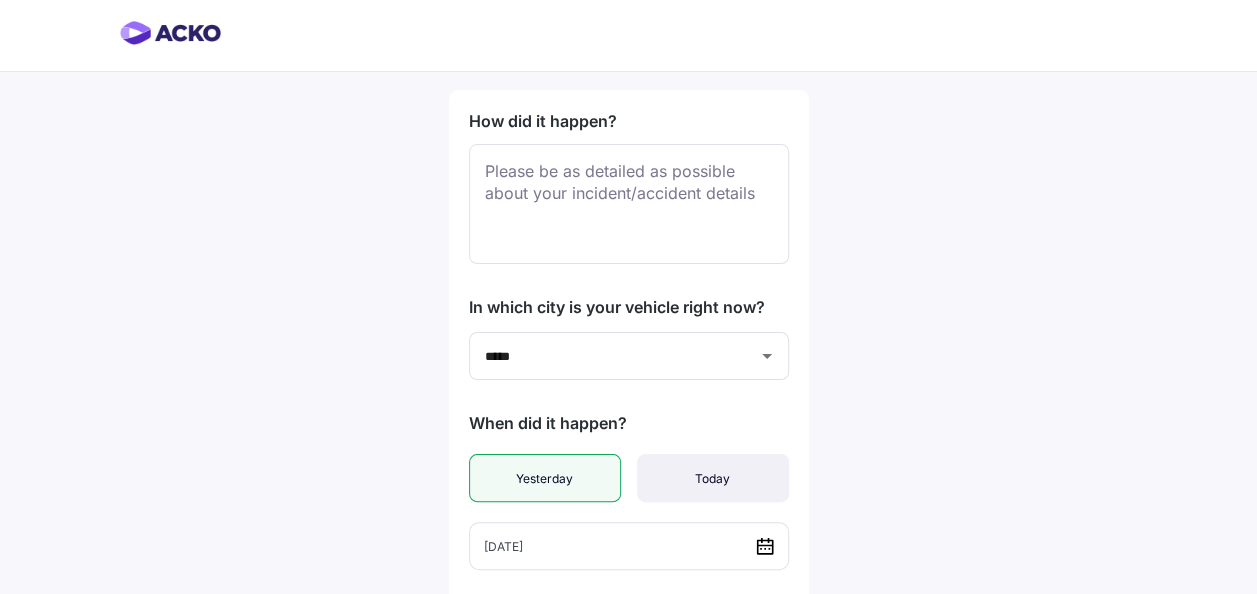 scroll, scrollTop: 0, scrollLeft: 0, axis: both 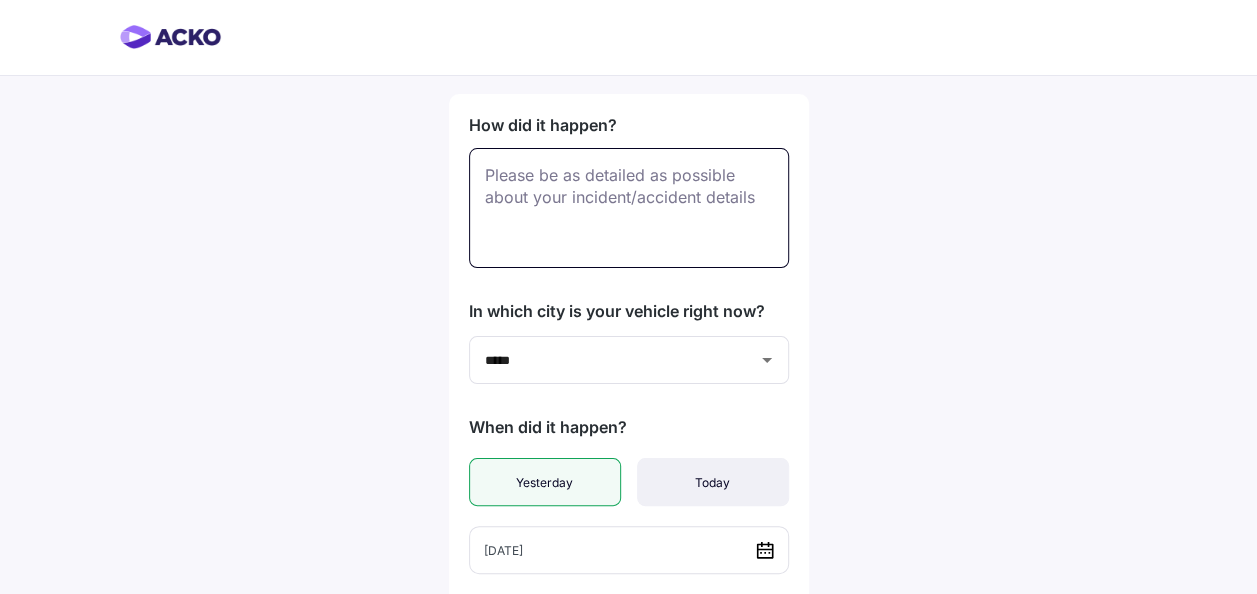 click at bounding box center (629, 208) 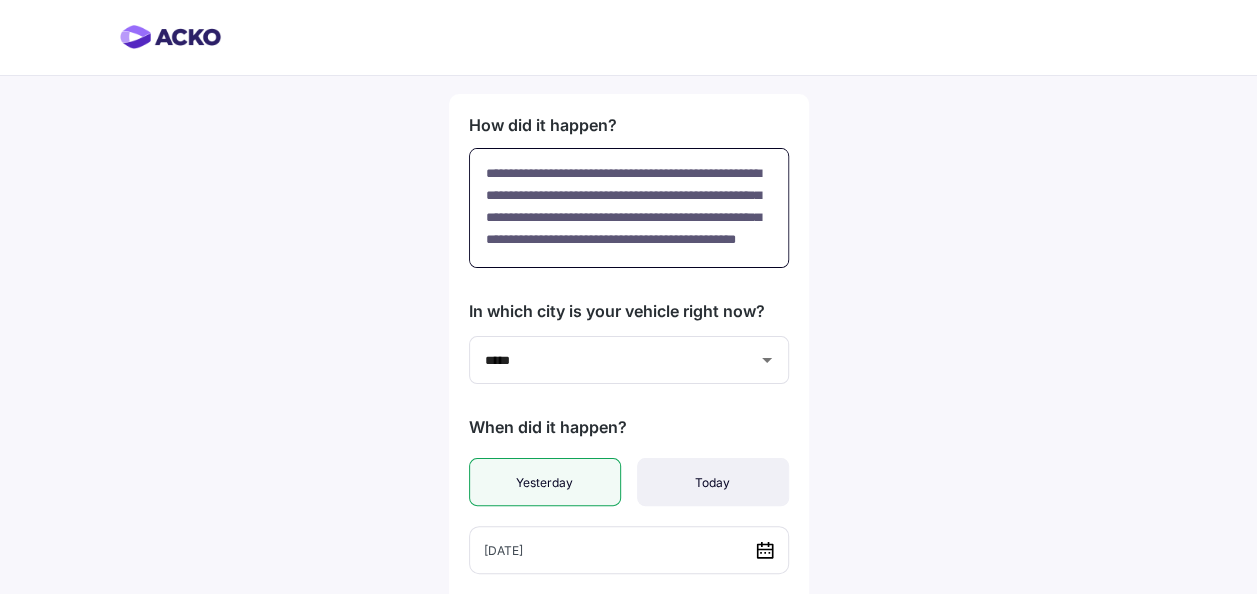 scroll, scrollTop: 26, scrollLeft: 0, axis: vertical 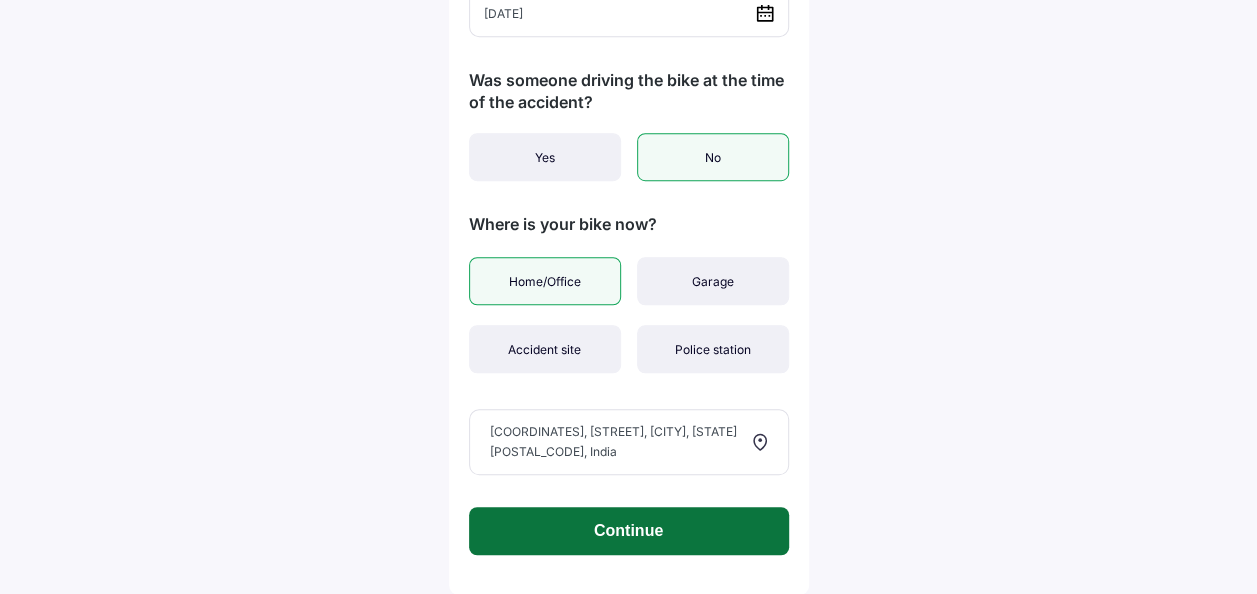 type on "**********" 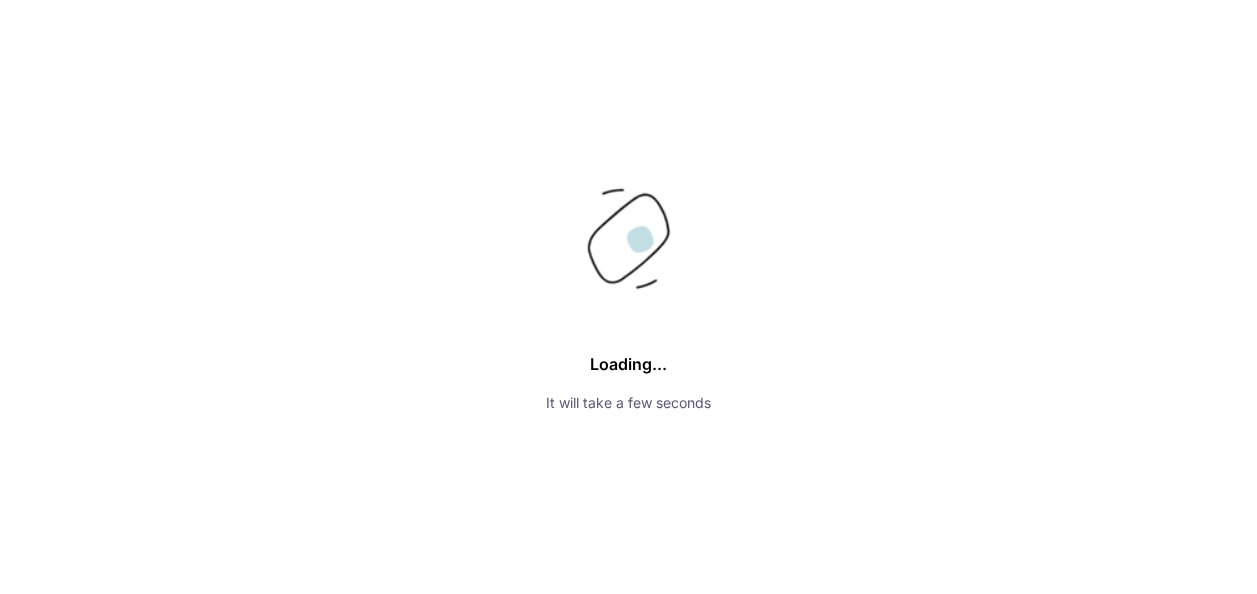 scroll, scrollTop: 0, scrollLeft: 0, axis: both 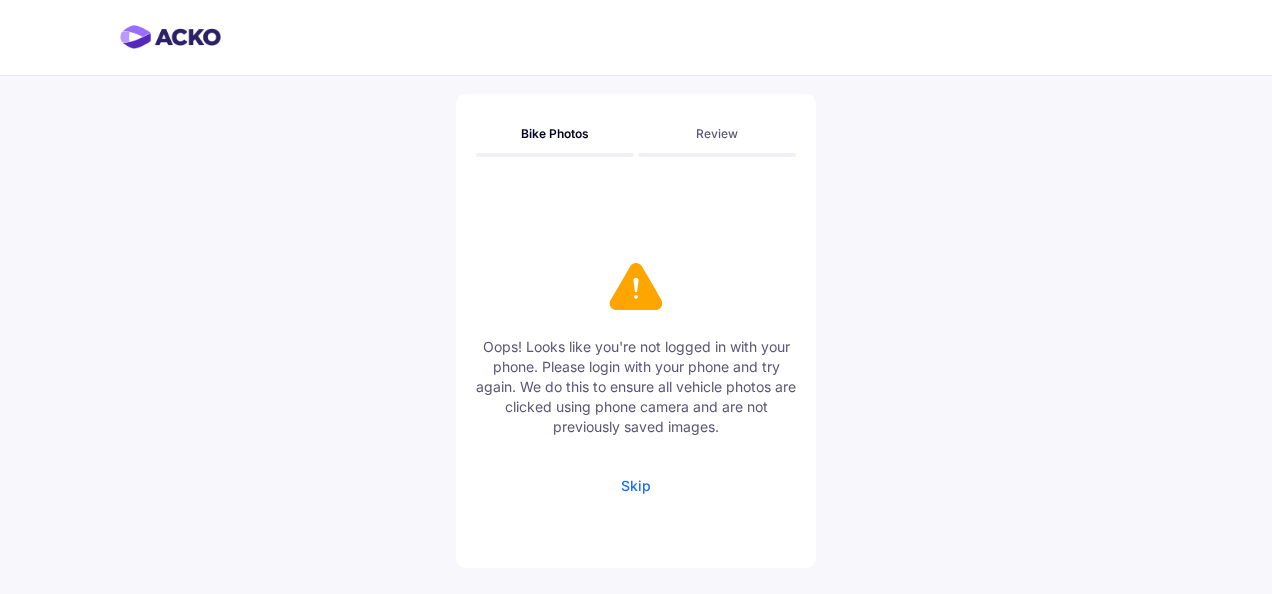 click on "Bike Photos" at bounding box center [555, 133] 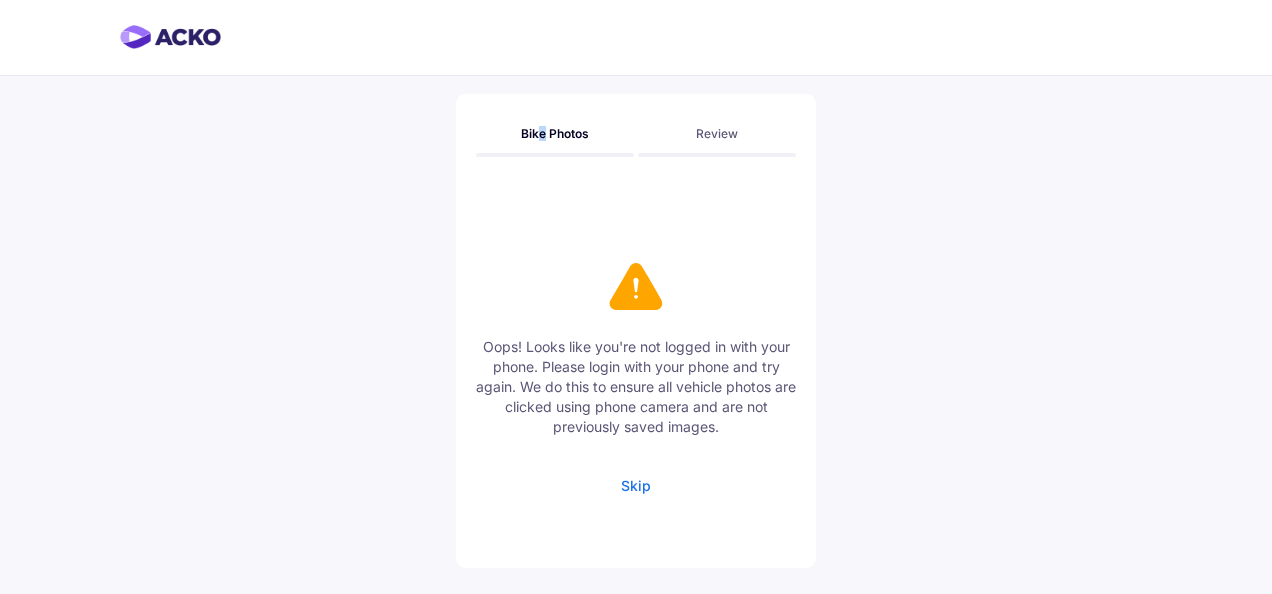 click on "Bike Photos" at bounding box center [555, 133] 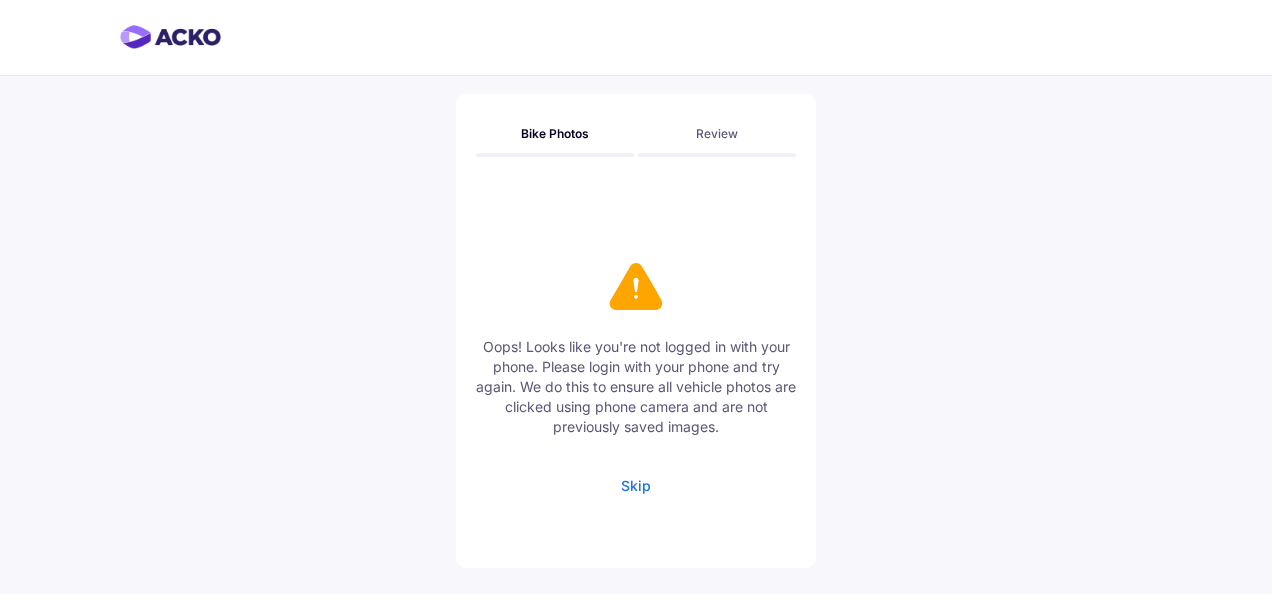 click on "Bike Photos" at bounding box center [555, 133] 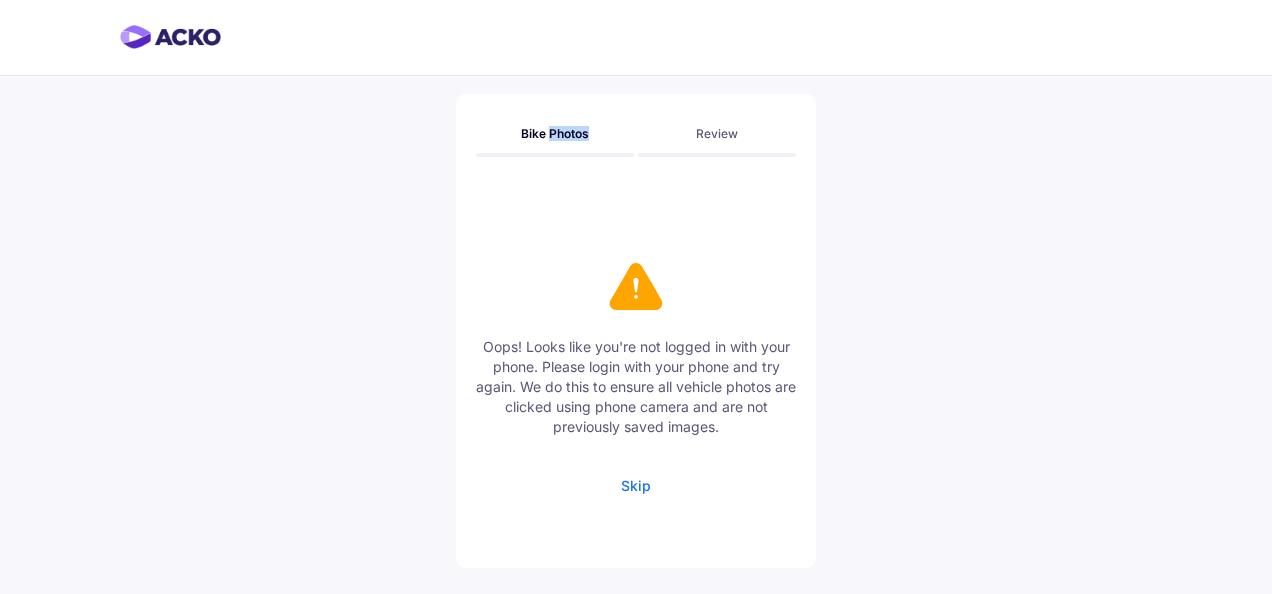 click on "Bike Photos" at bounding box center [555, 133] 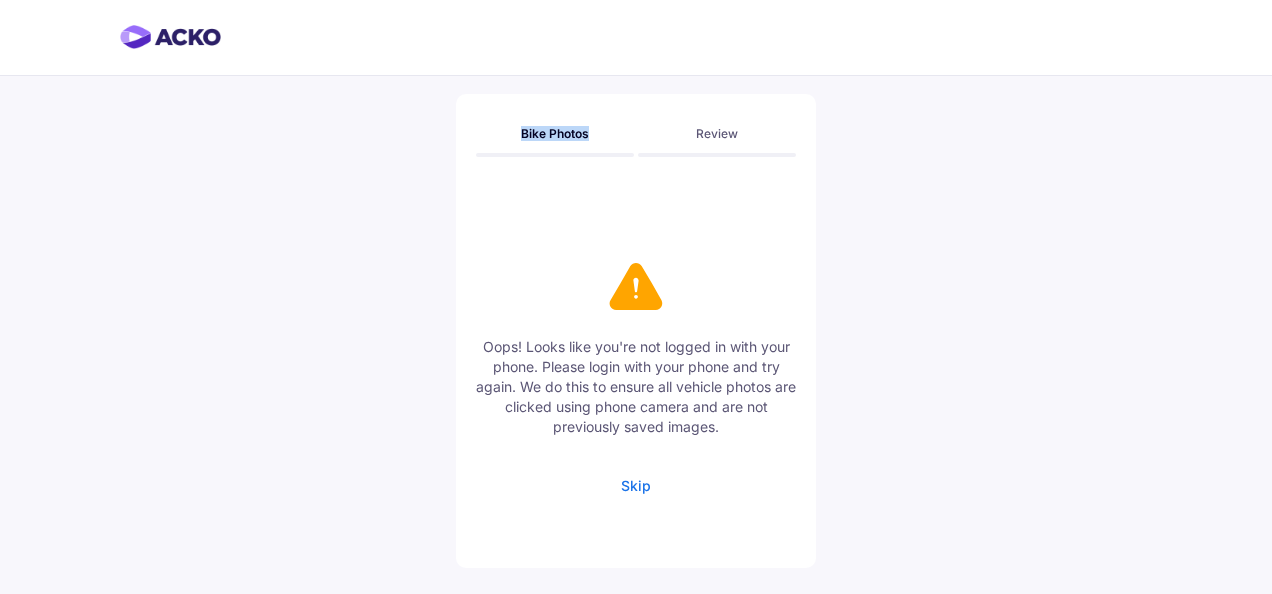 click on "Bike Photos" at bounding box center (555, 133) 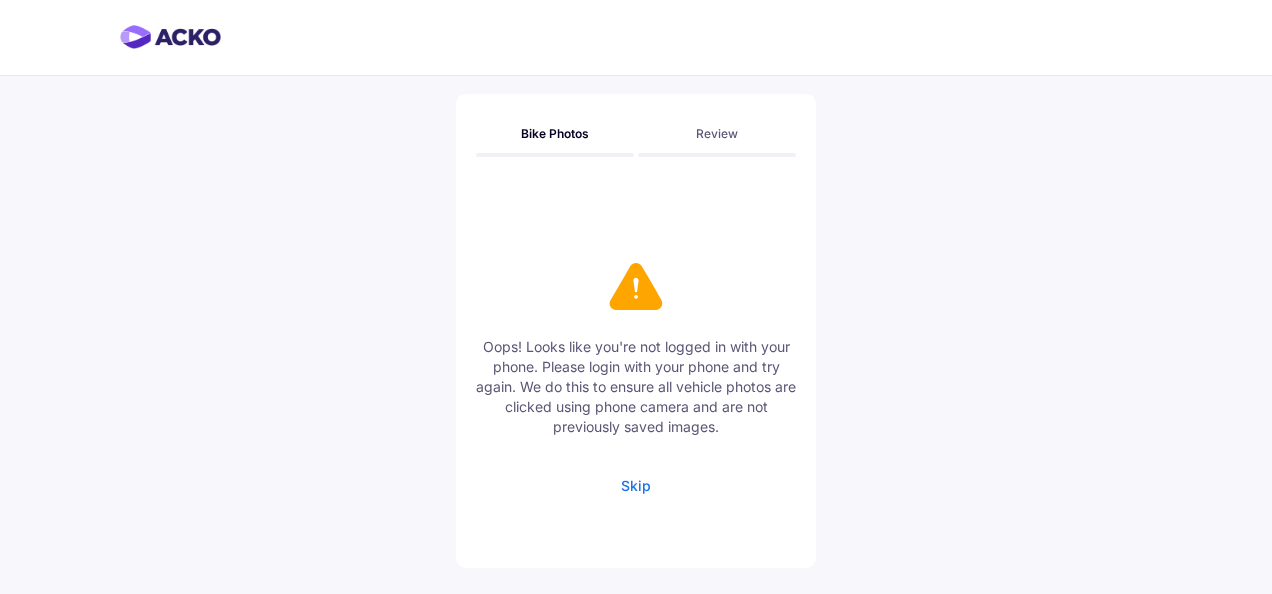 click on "Skip" at bounding box center [636, 485] 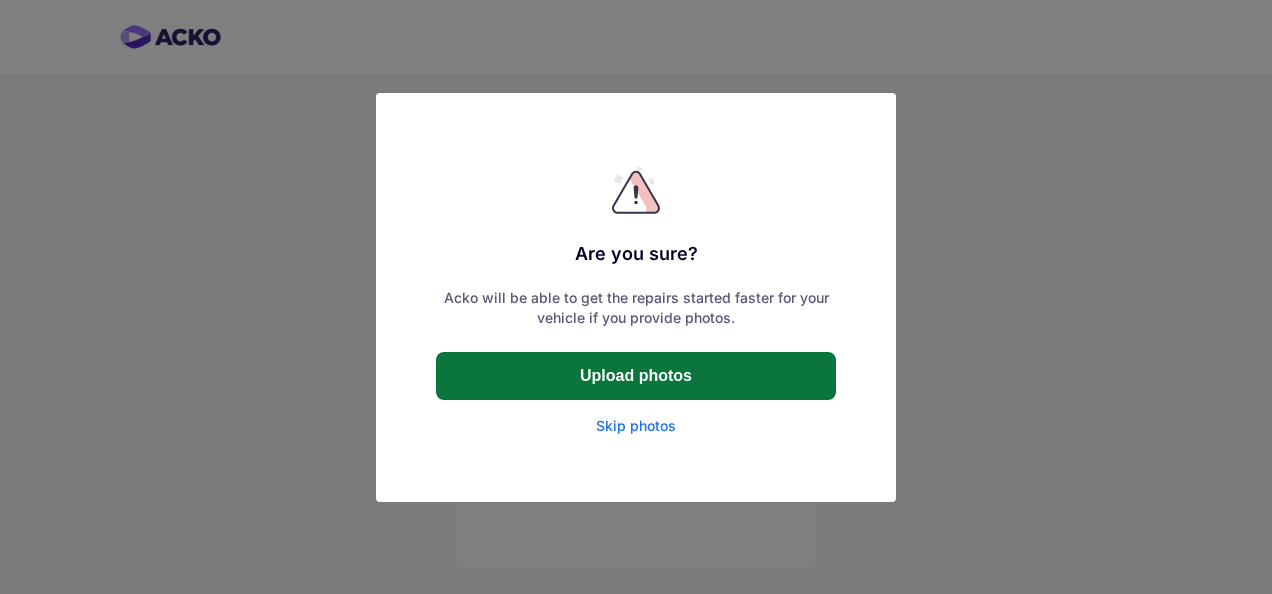 click on "Upload photos" at bounding box center (636, 376) 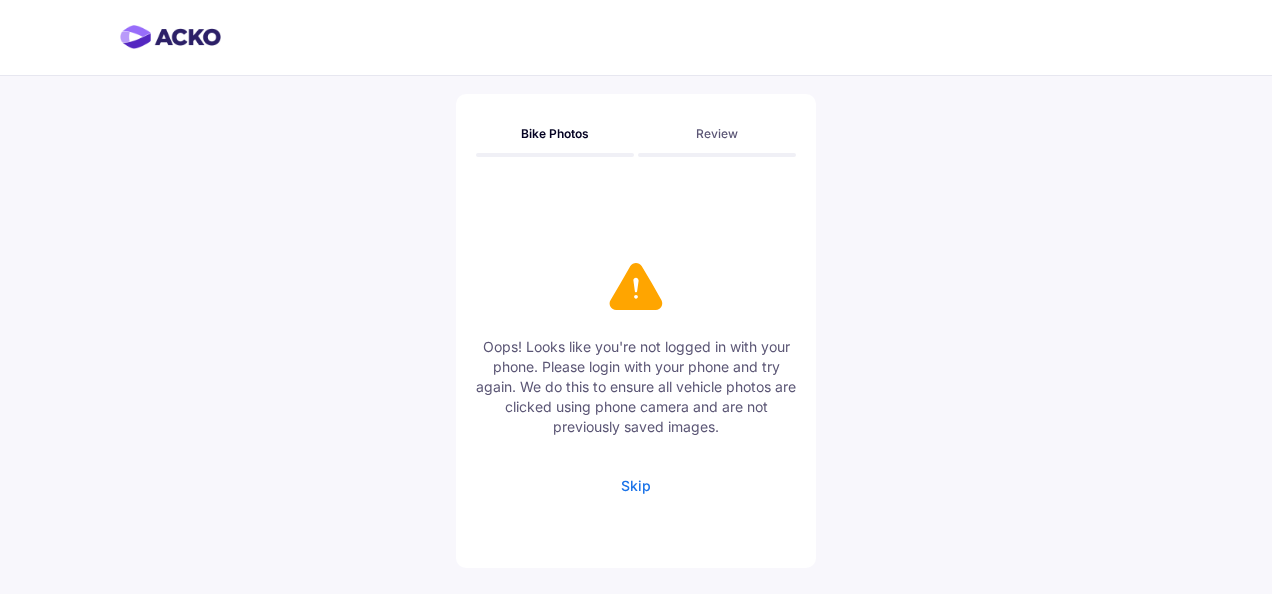 click on "Skip" at bounding box center (636, 485) 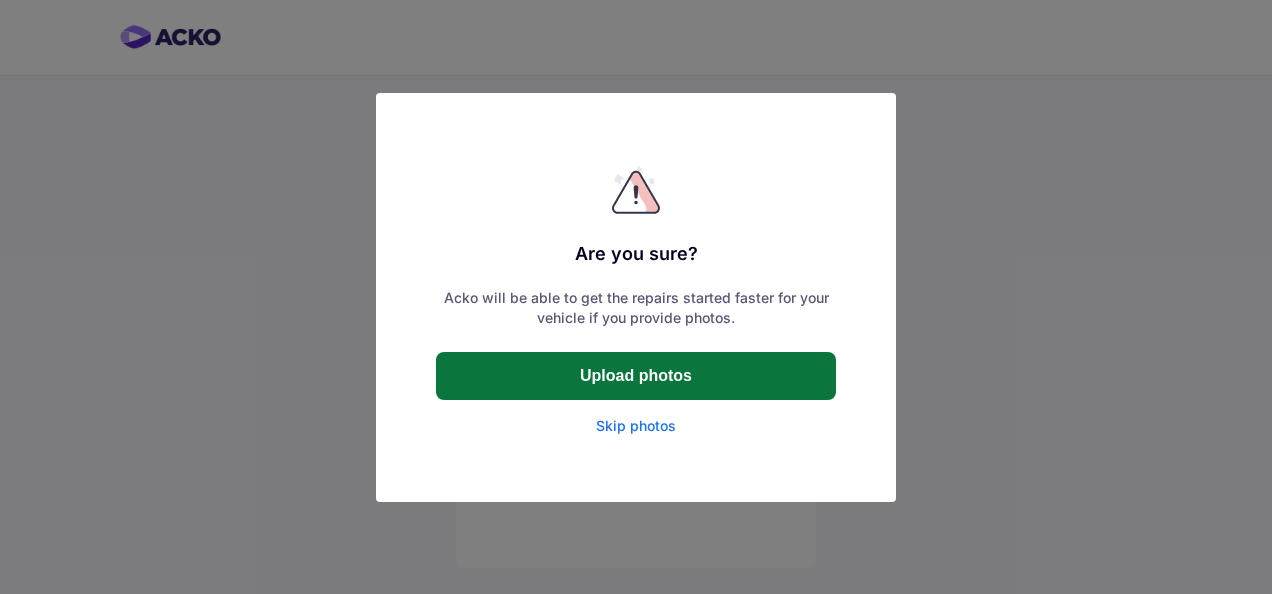 click on "Upload photos" at bounding box center (636, 376) 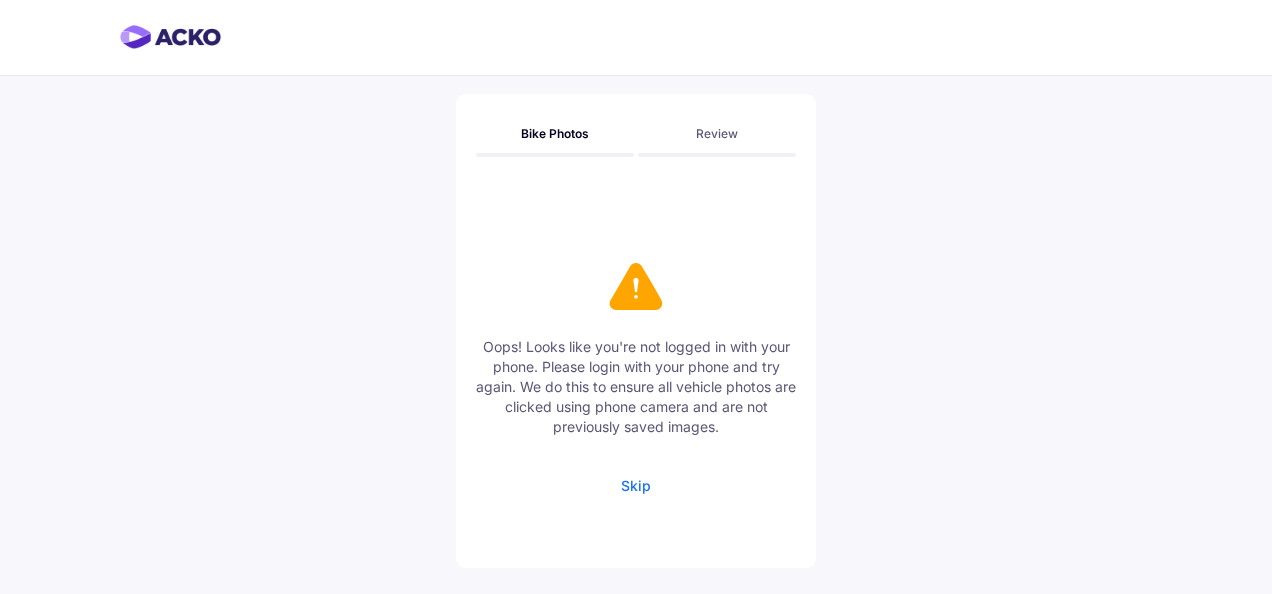 click on "Bike Photos Review Oops! Looks like you're not logged in with your phone. Please login with your phone and try again. We do this to ensure all vehicle photos are clicked using phone camera and are not previously saved images. Skip" at bounding box center (636, 297) 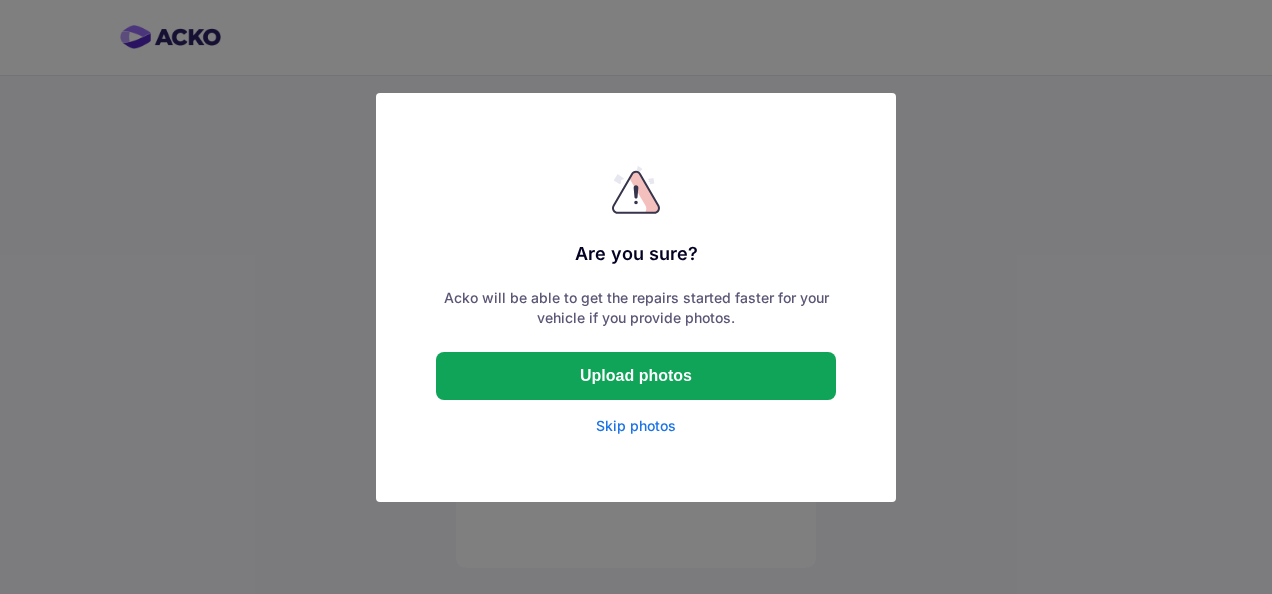 click on "Skip photos" at bounding box center [636, 426] 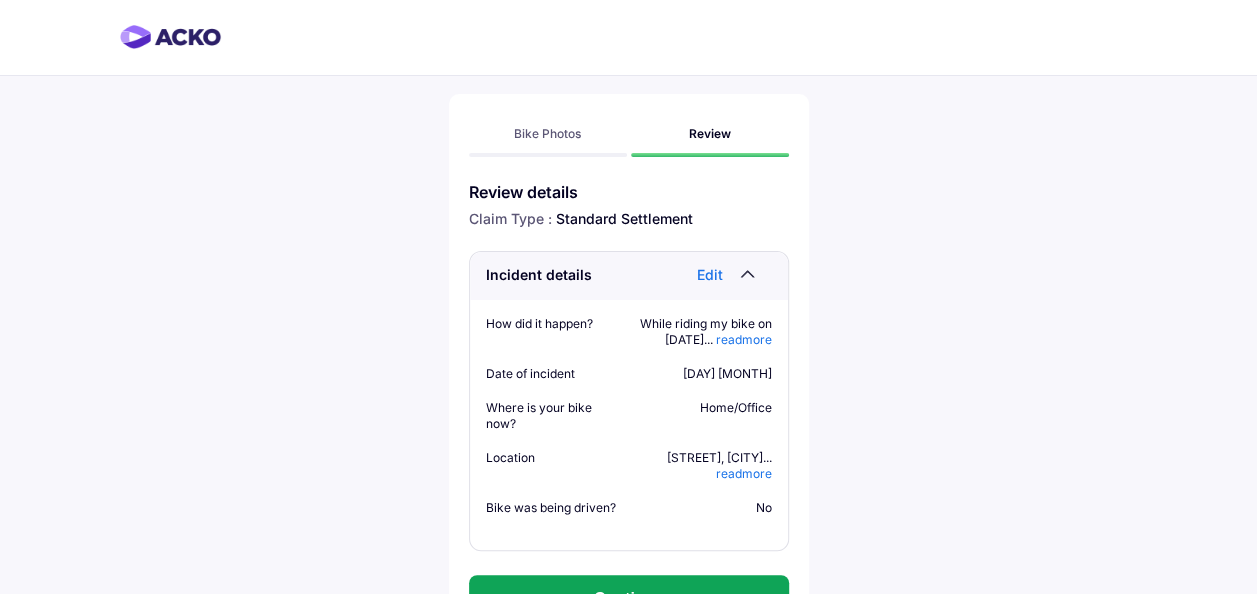 scroll, scrollTop: 66, scrollLeft: 0, axis: vertical 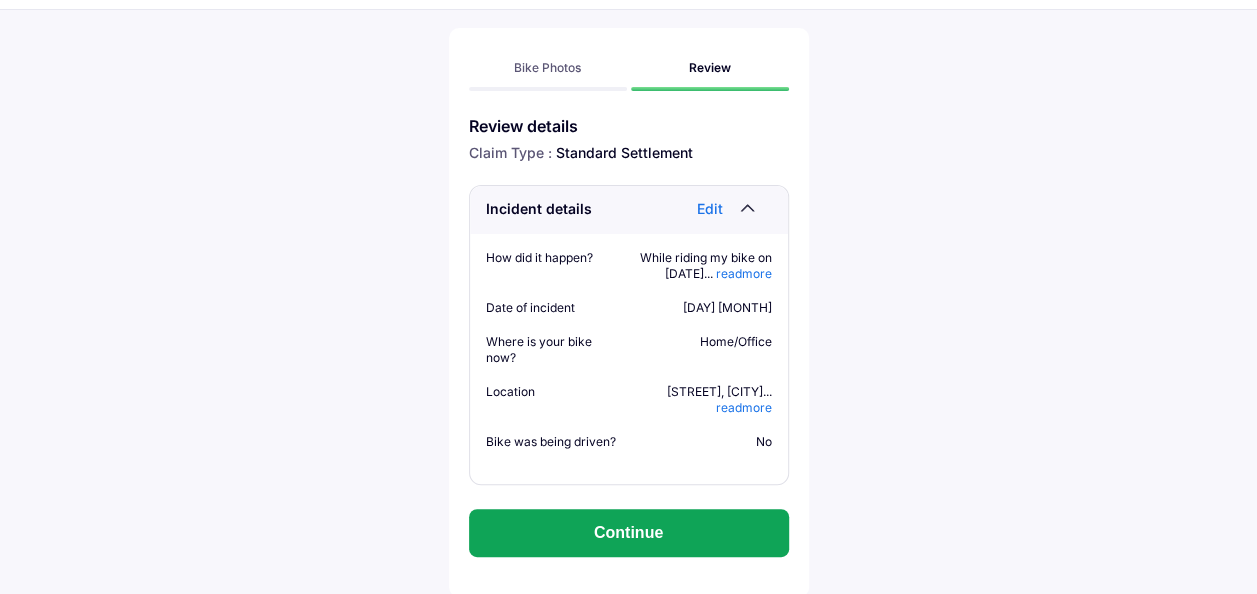 click on "Bike Photos" at bounding box center [547, 67] 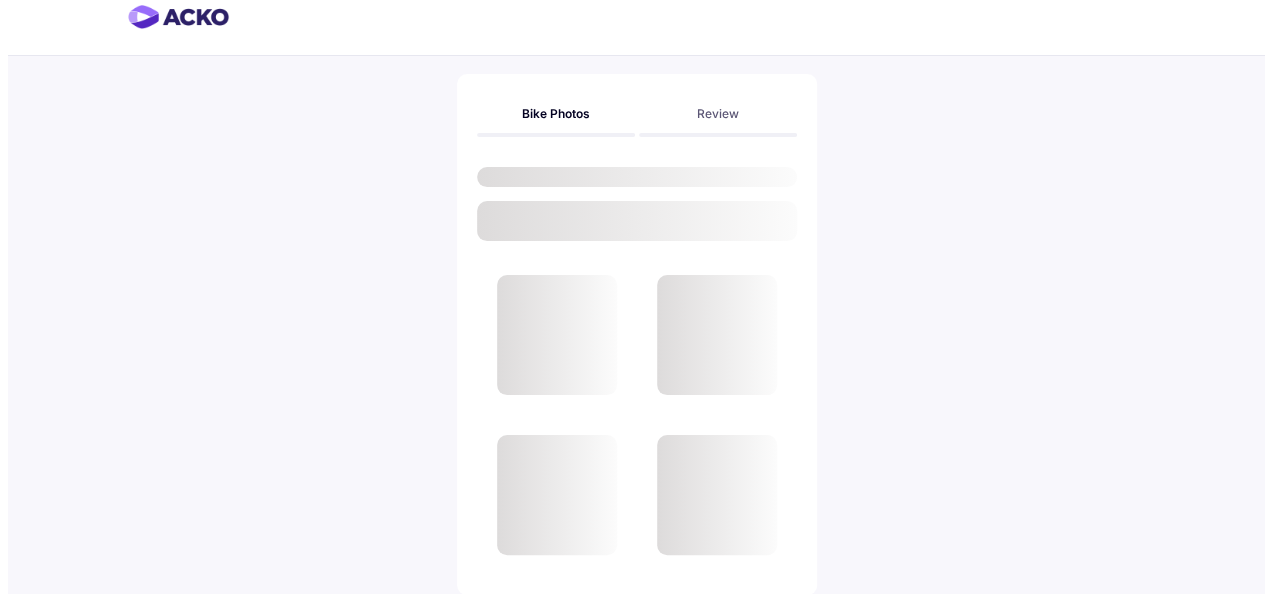 scroll, scrollTop: 0, scrollLeft: 0, axis: both 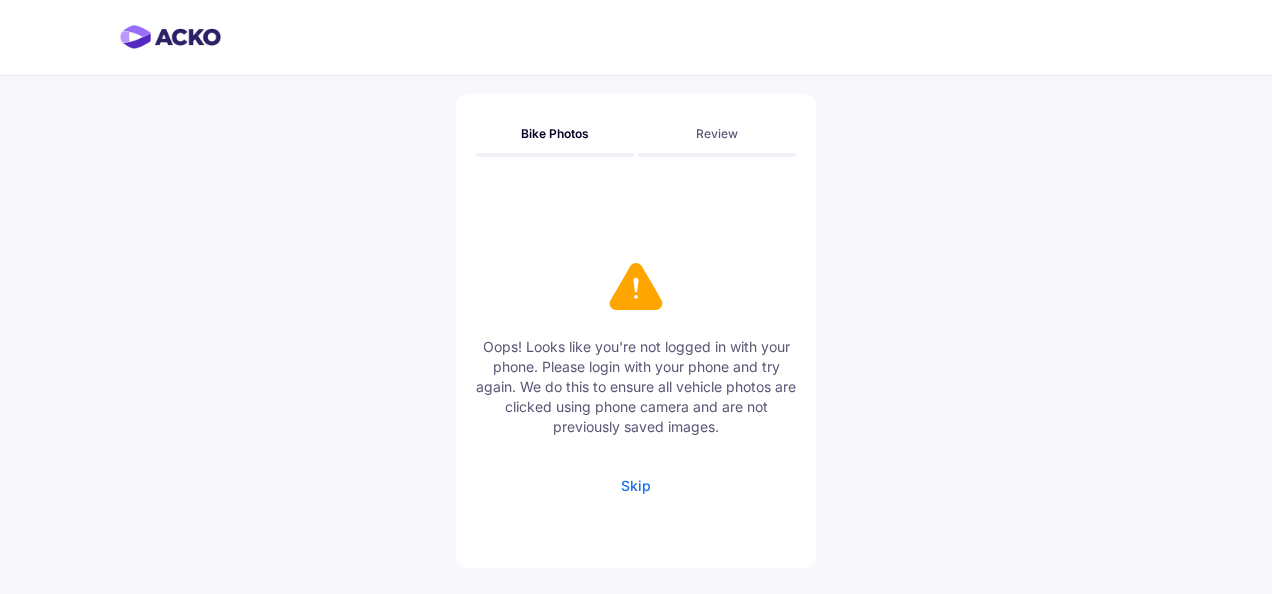 click on "Bike Photos" at bounding box center (555, 133) 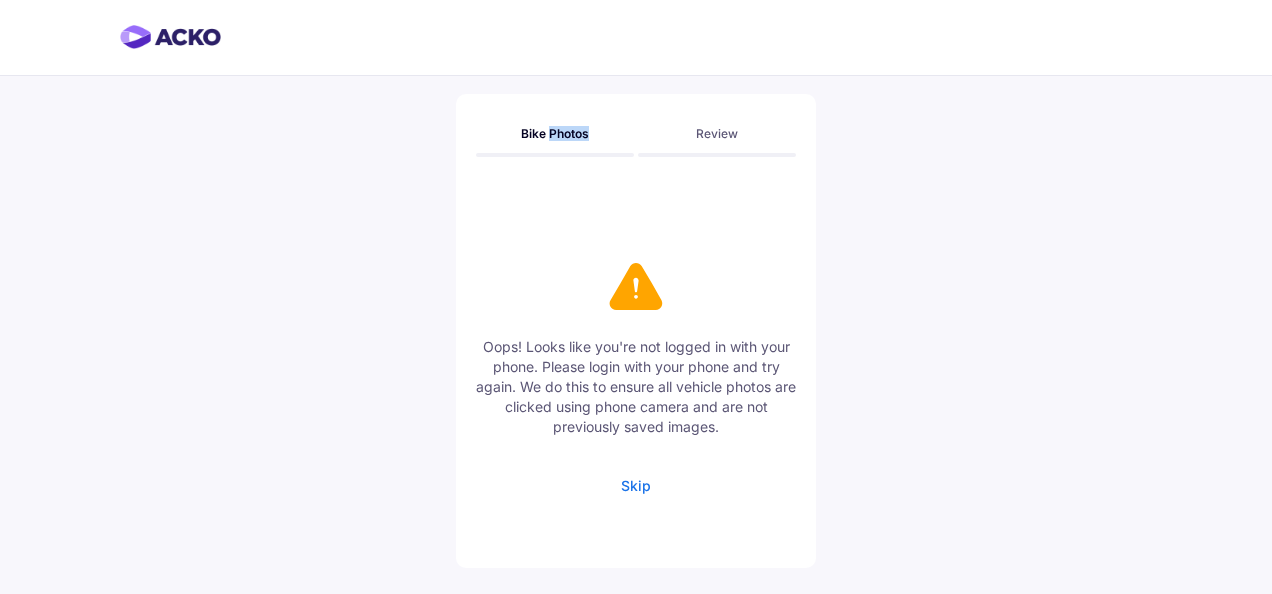 click on "Bike Photos" at bounding box center (555, 133) 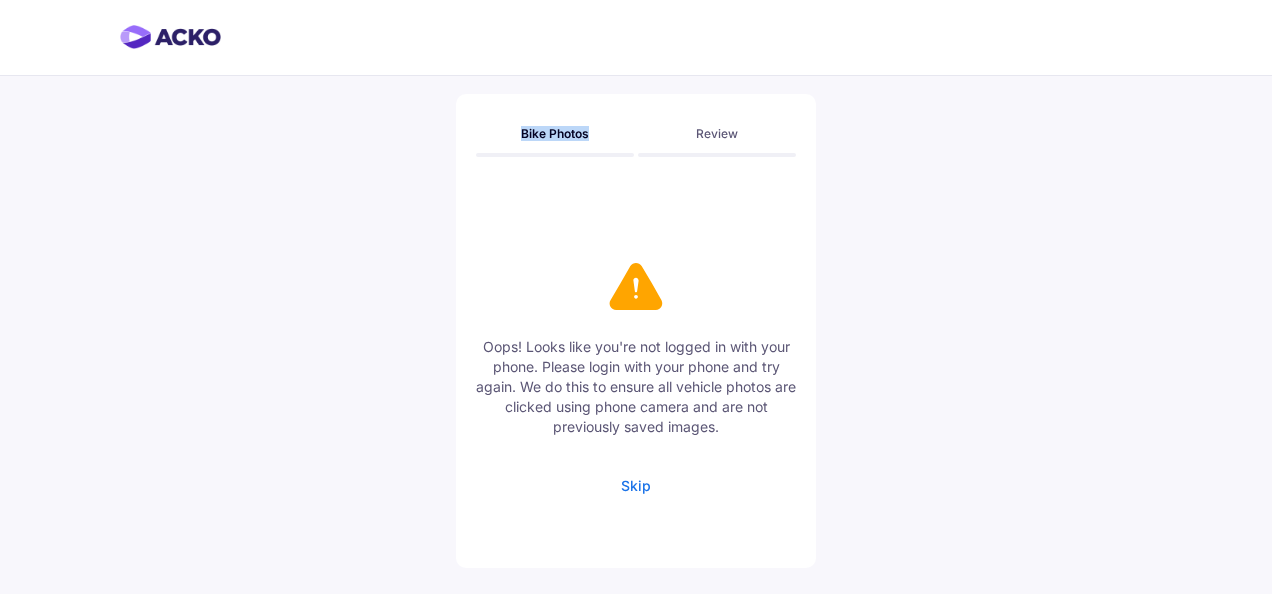 click on "Bike Photos" at bounding box center [555, 133] 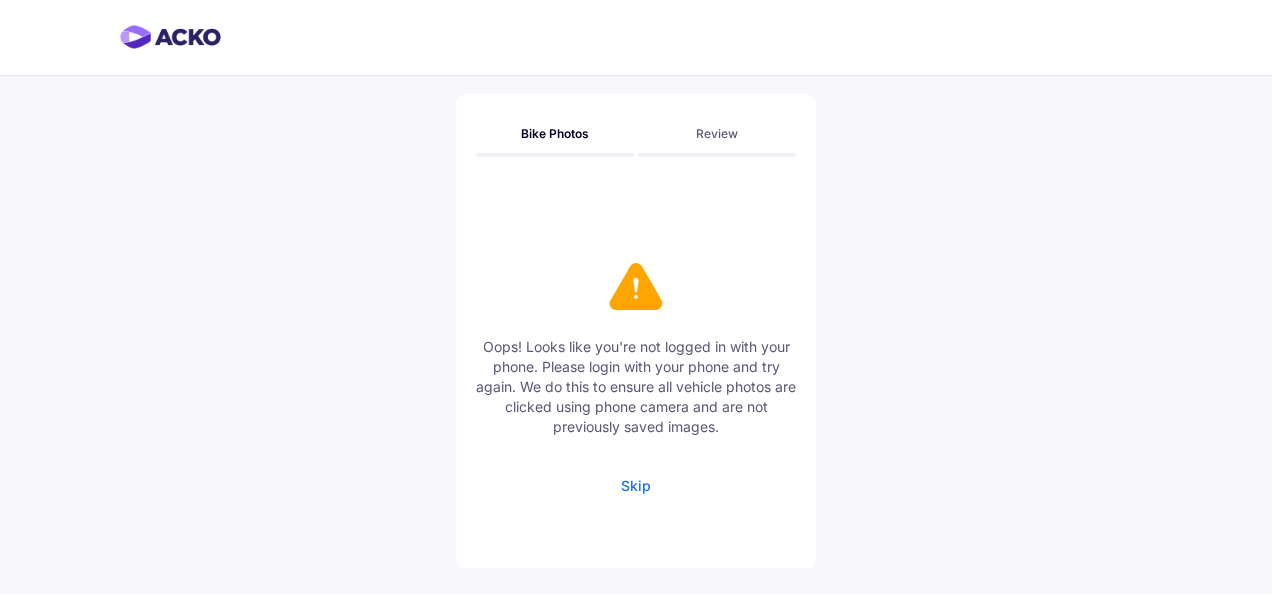 click on "Bike Photos Review Oops! Looks like you're not logged in with your phone. Please login with your phone and try again. We do this to ensure all vehicle photos are clicked using phone camera and are not previously saved images. Skip" at bounding box center [636, 297] 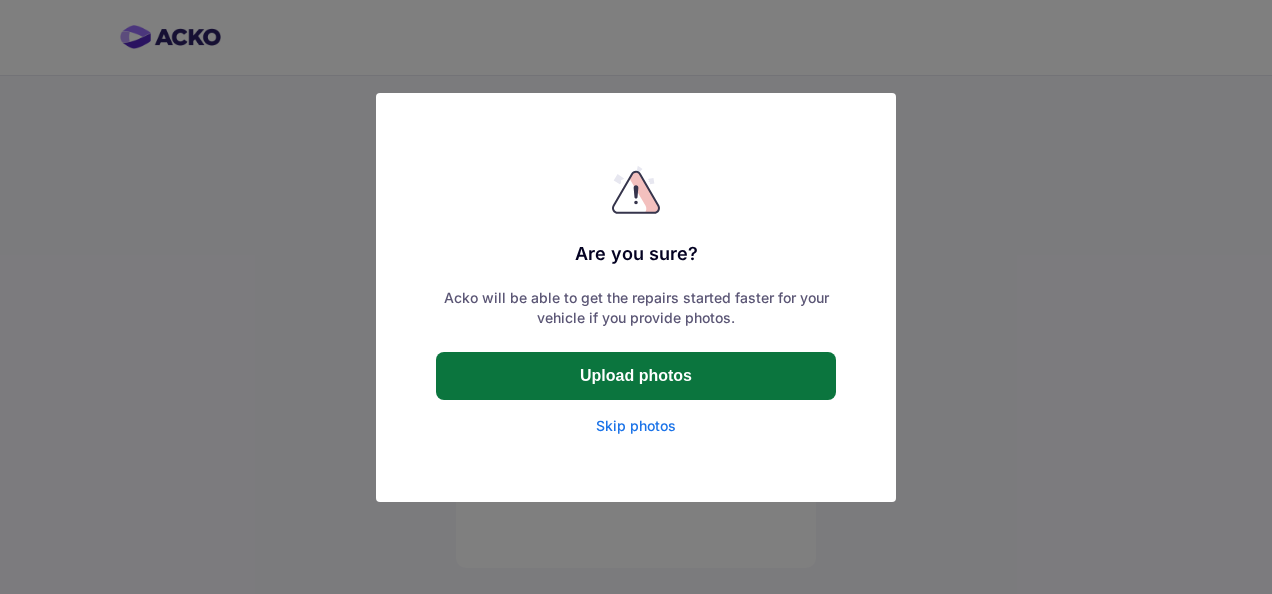 click on "Upload photos" at bounding box center (636, 376) 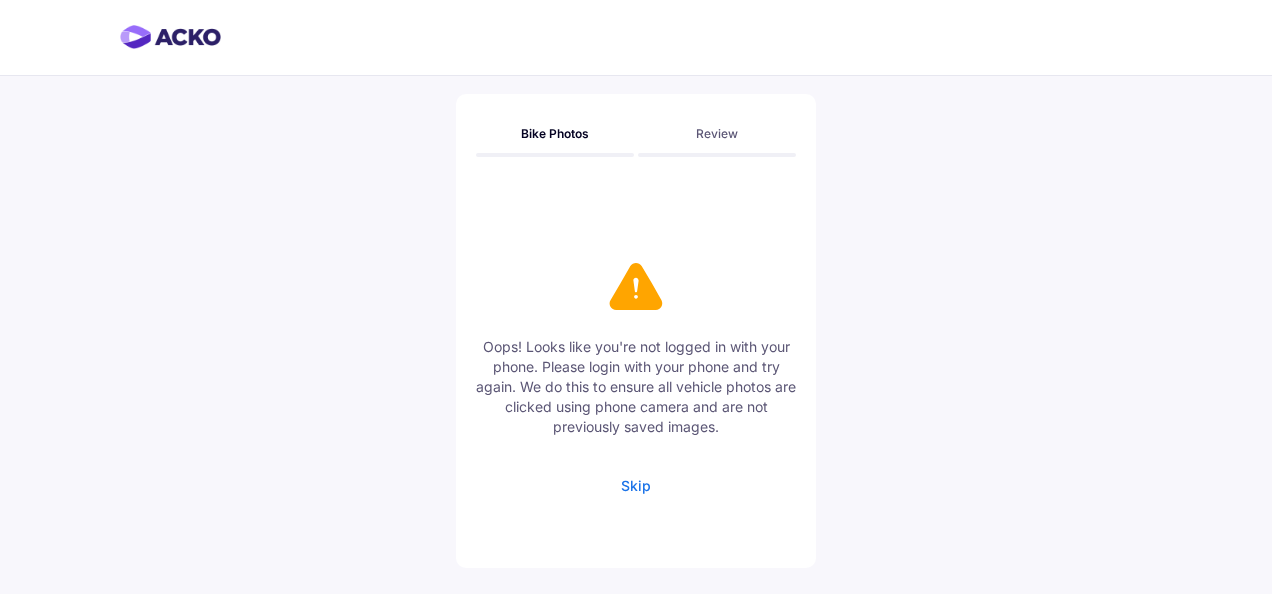 click on "Bike Photos" at bounding box center (555, 133) 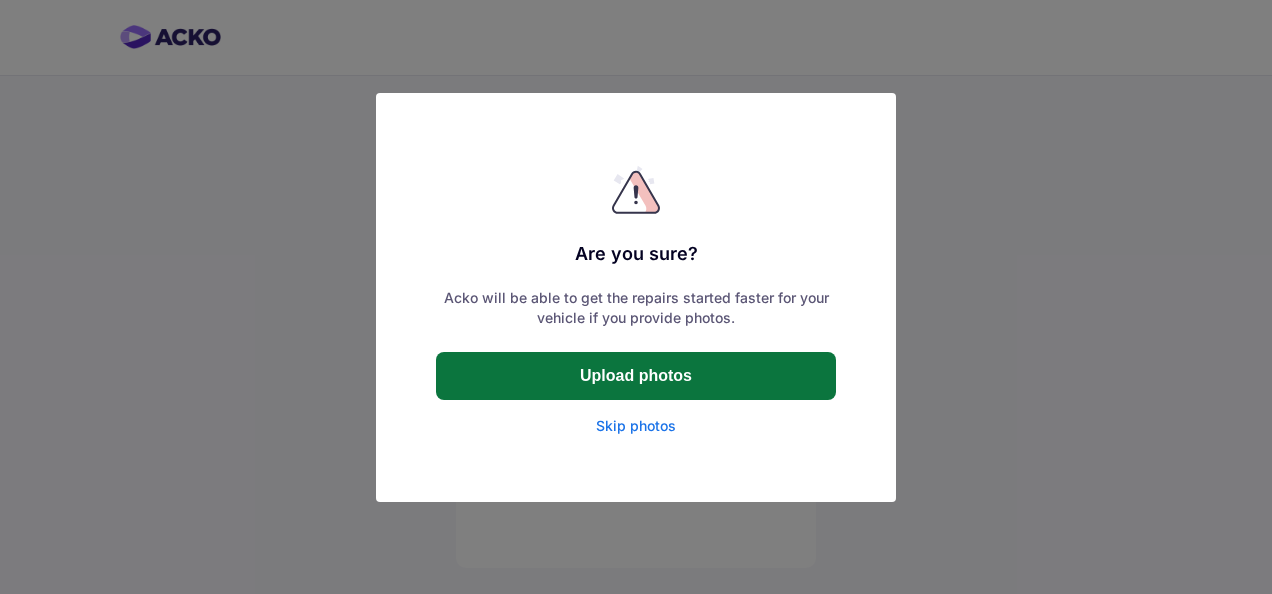 click on "Upload photos" at bounding box center [636, 376] 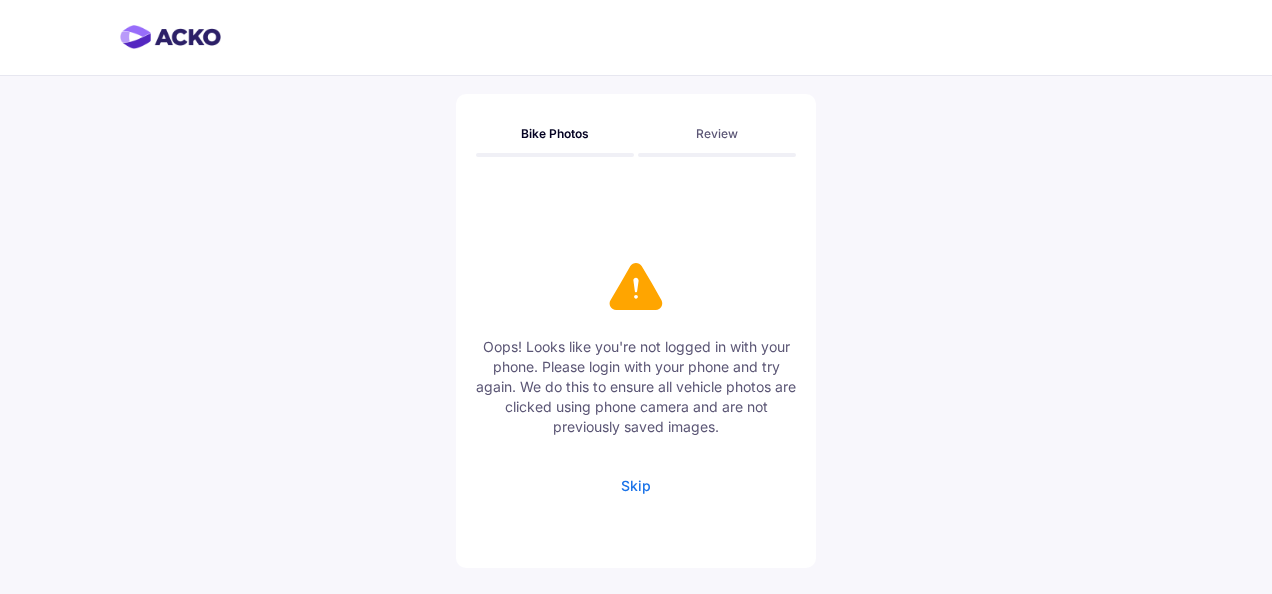 click on "Skip" at bounding box center (636, 485) 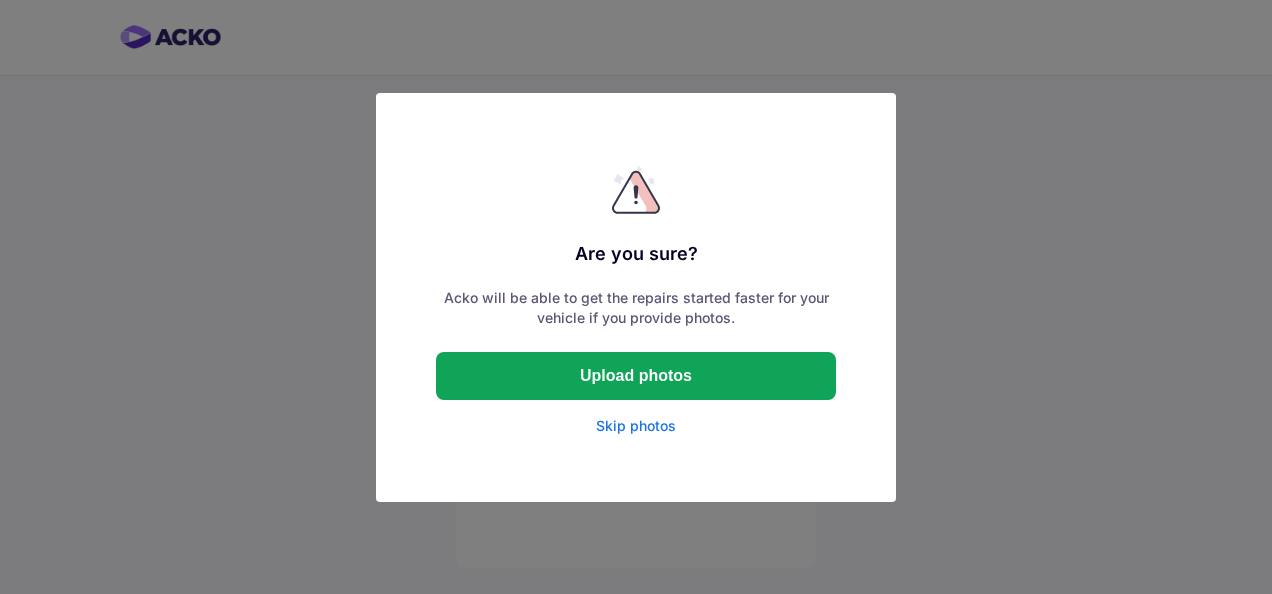 click on "Skip photos" at bounding box center [636, 426] 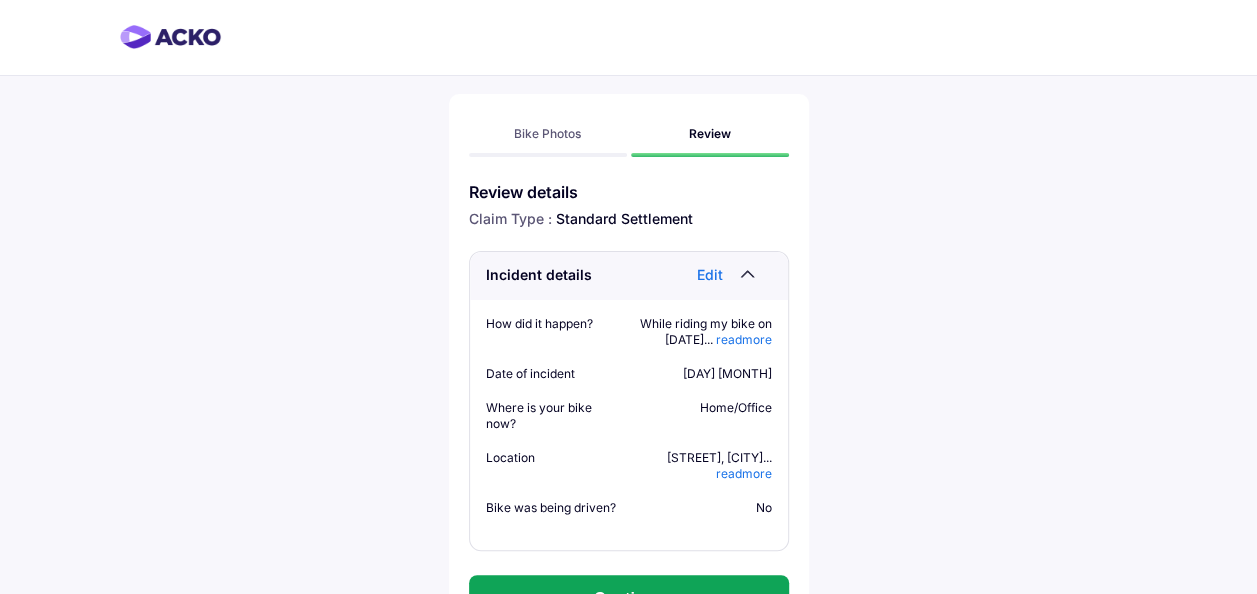 click on "No" at bounding box center [705, 508] 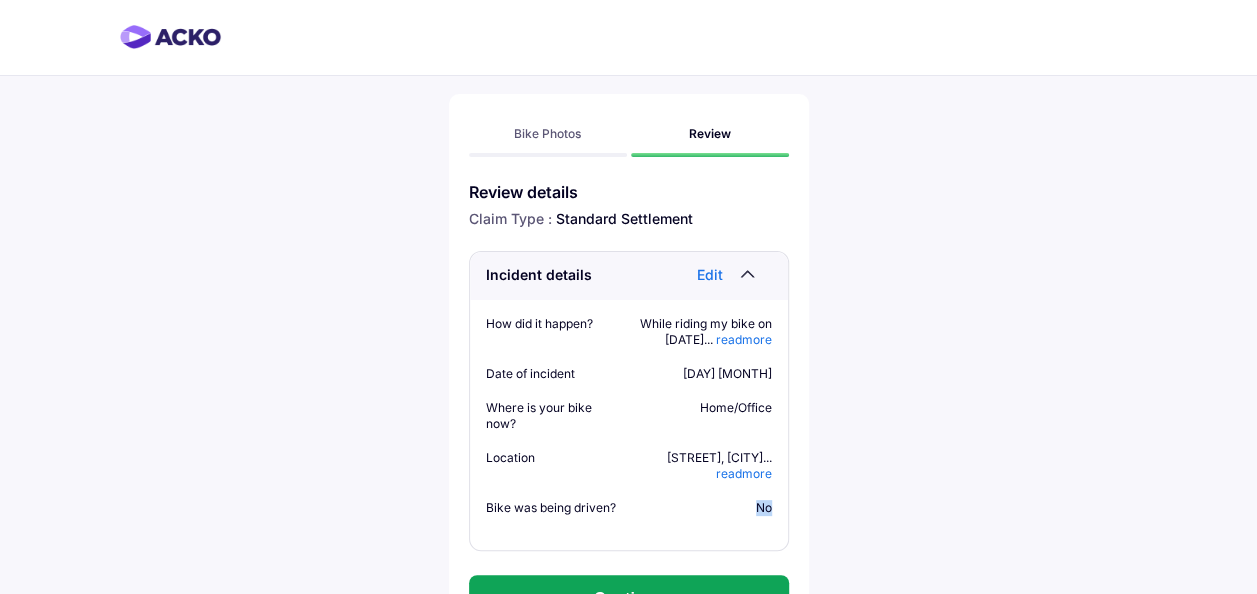 click on "No" at bounding box center (705, 508) 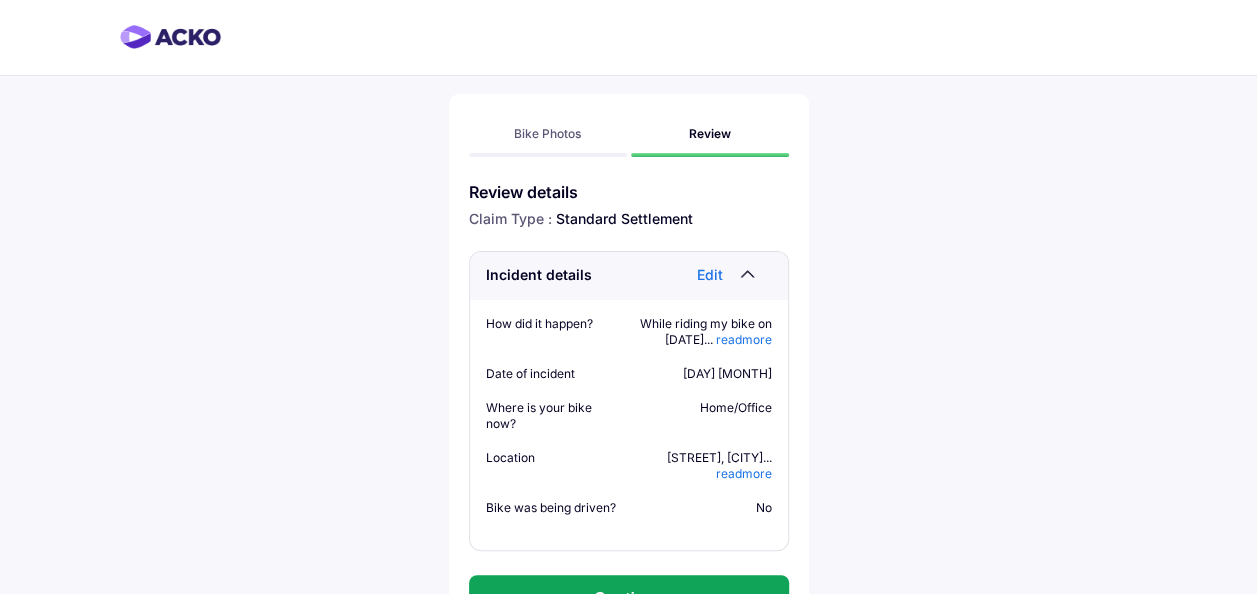 click on "Bike Photos" at bounding box center (547, 133) 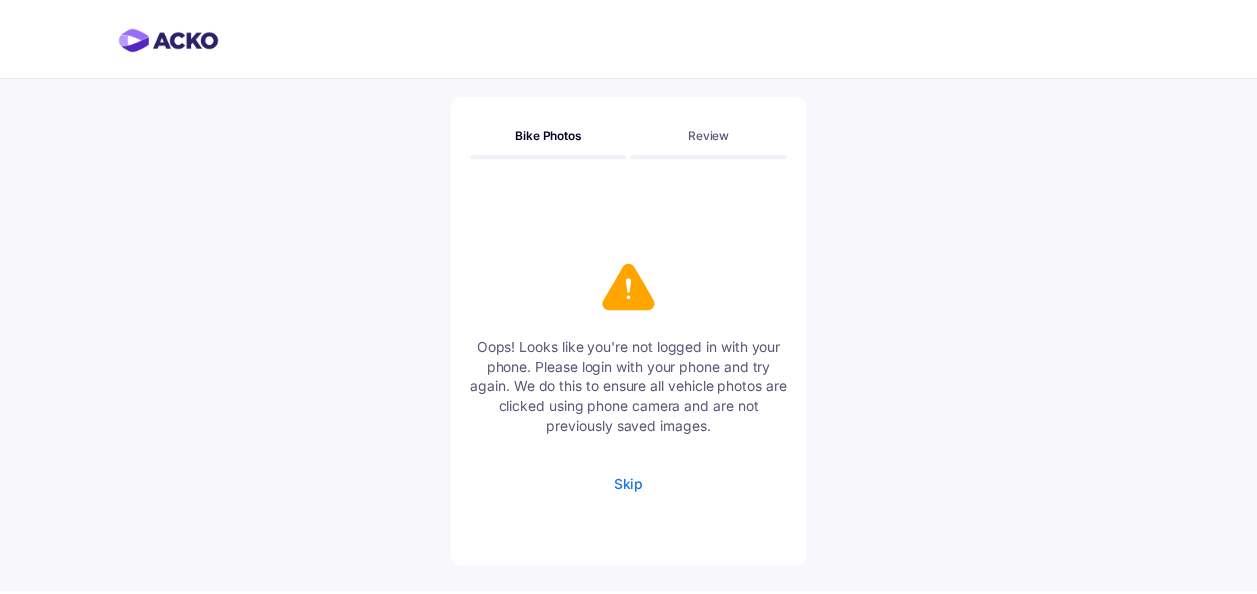 scroll, scrollTop: 66, scrollLeft: 0, axis: vertical 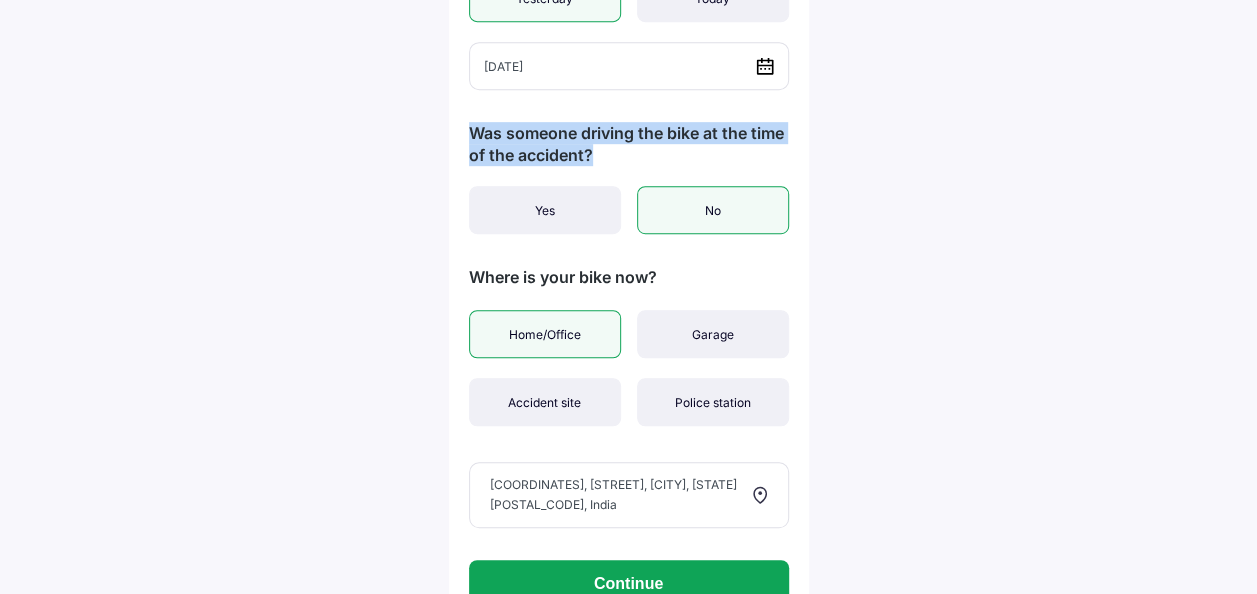 drag, startPoint x: 469, startPoint y: 131, endPoint x: 615, endPoint y: 148, distance: 146.98639 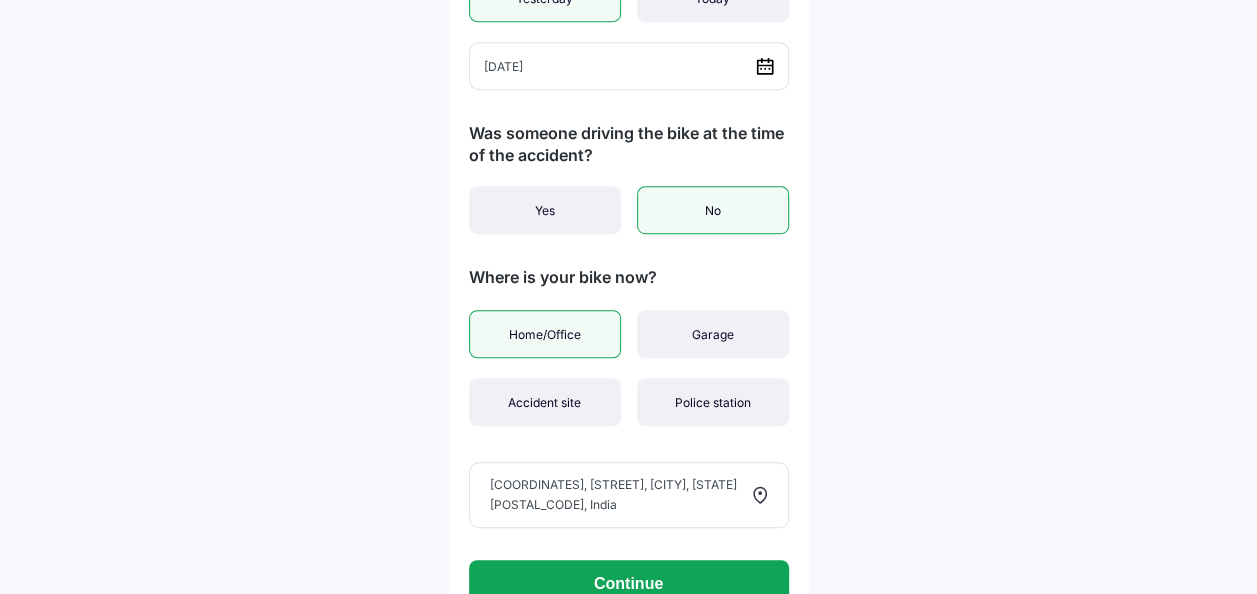 click on "No" at bounding box center [713, 210] 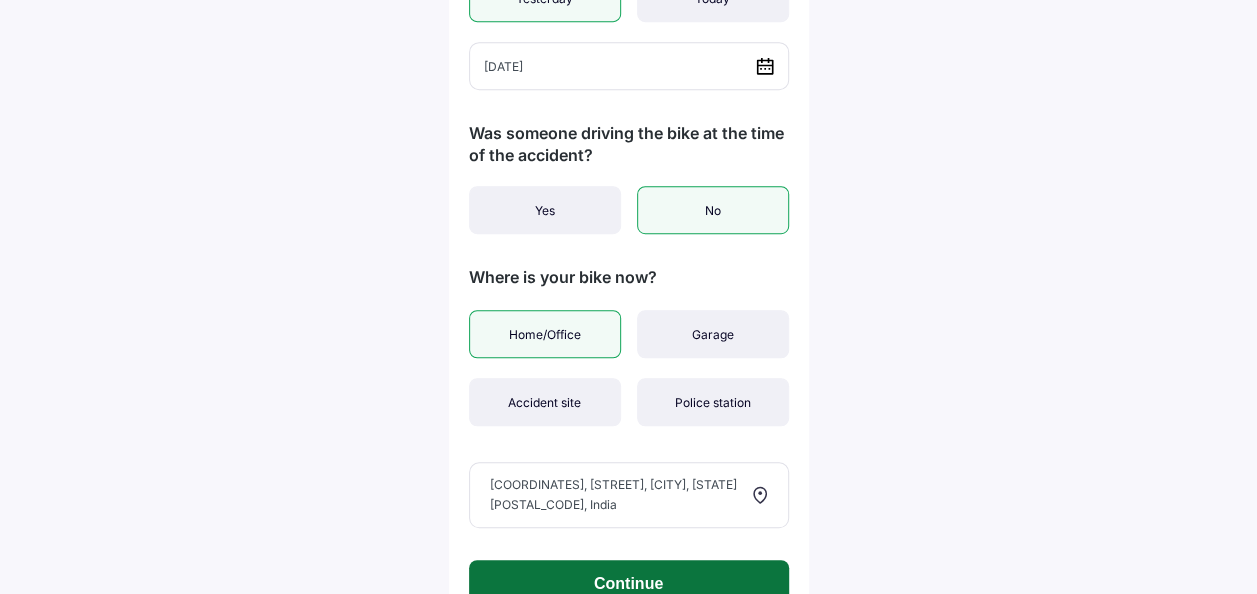 click on "Continue" at bounding box center (629, 584) 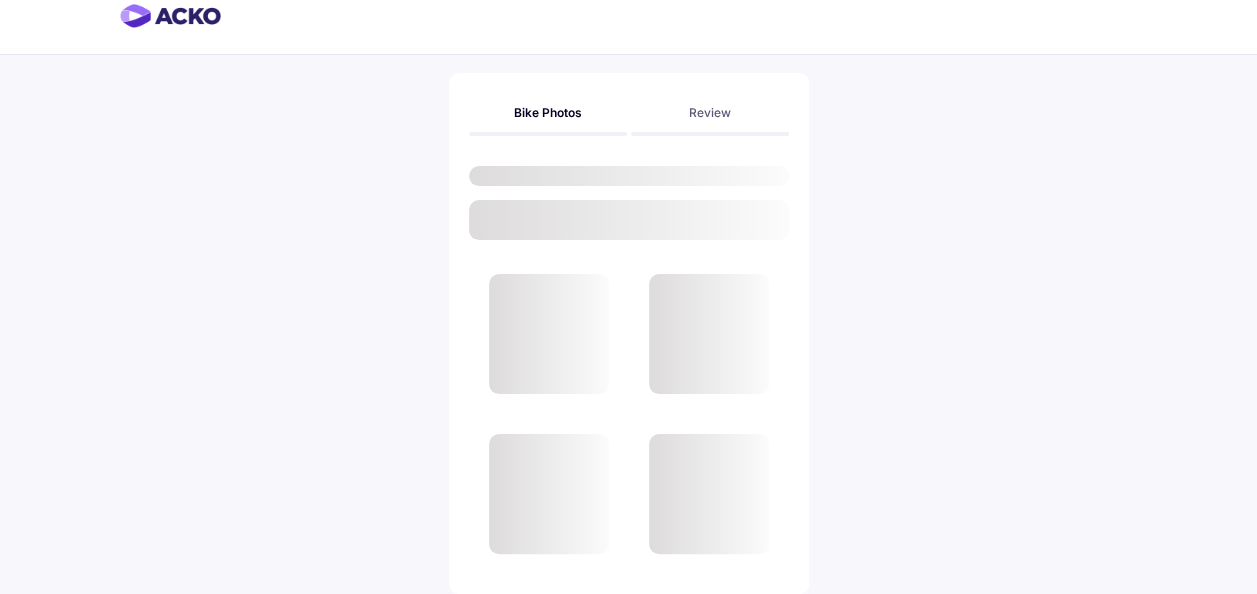 scroll, scrollTop: 0, scrollLeft: 0, axis: both 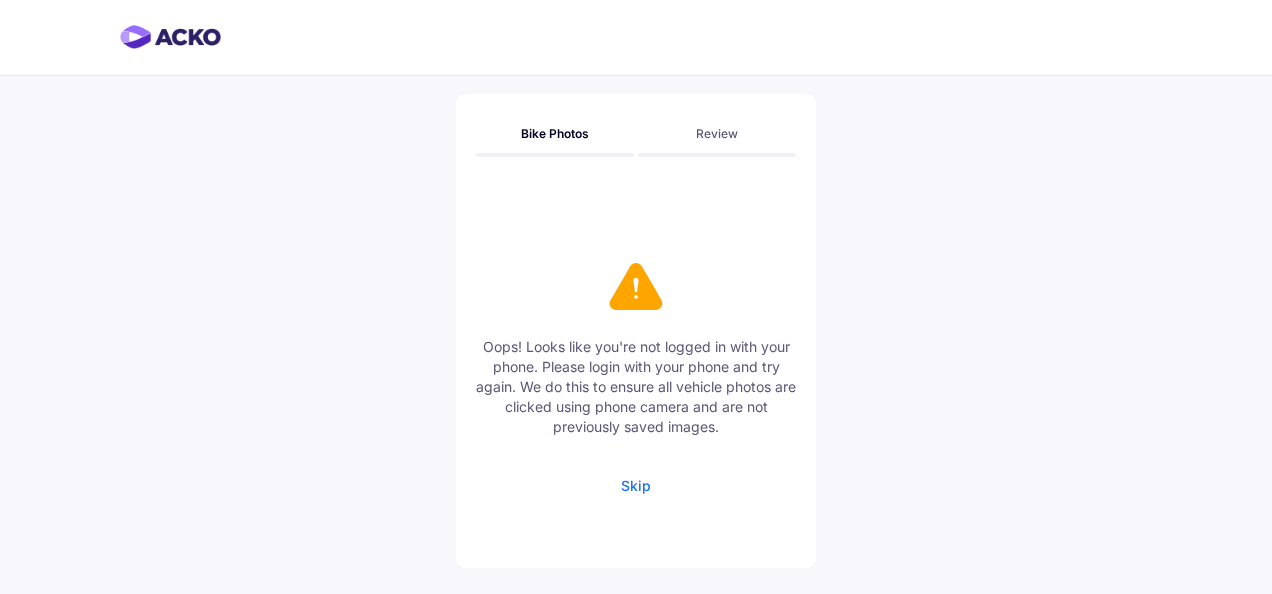 click on "Skip" at bounding box center (636, 485) 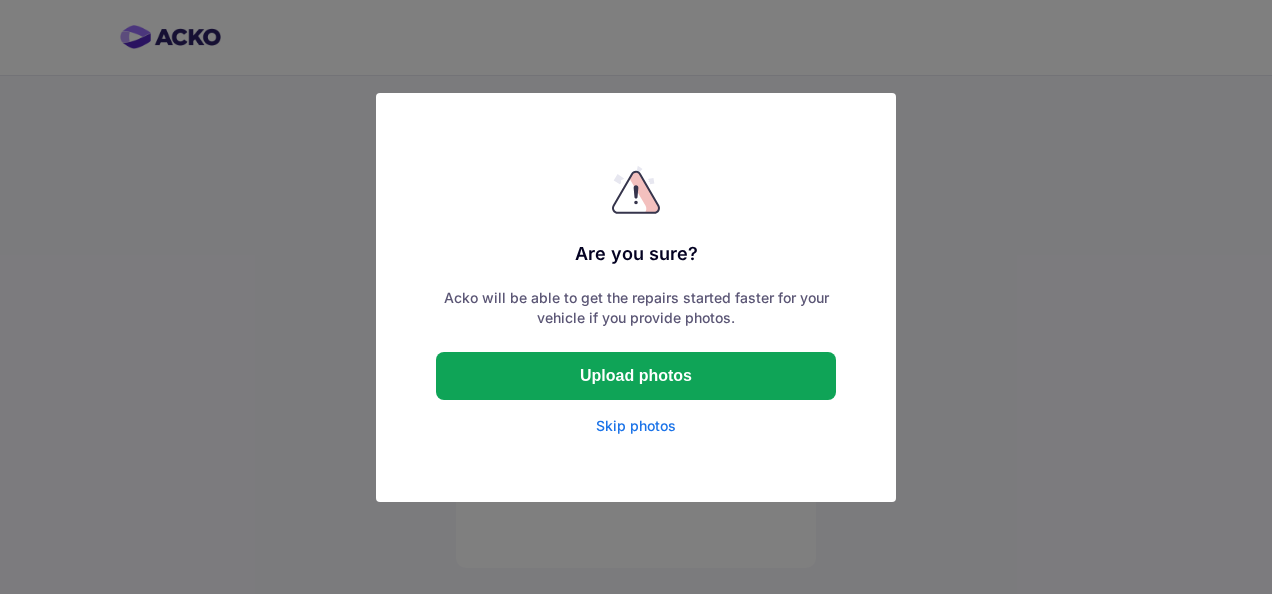 click on "Skip photos" at bounding box center [636, 426] 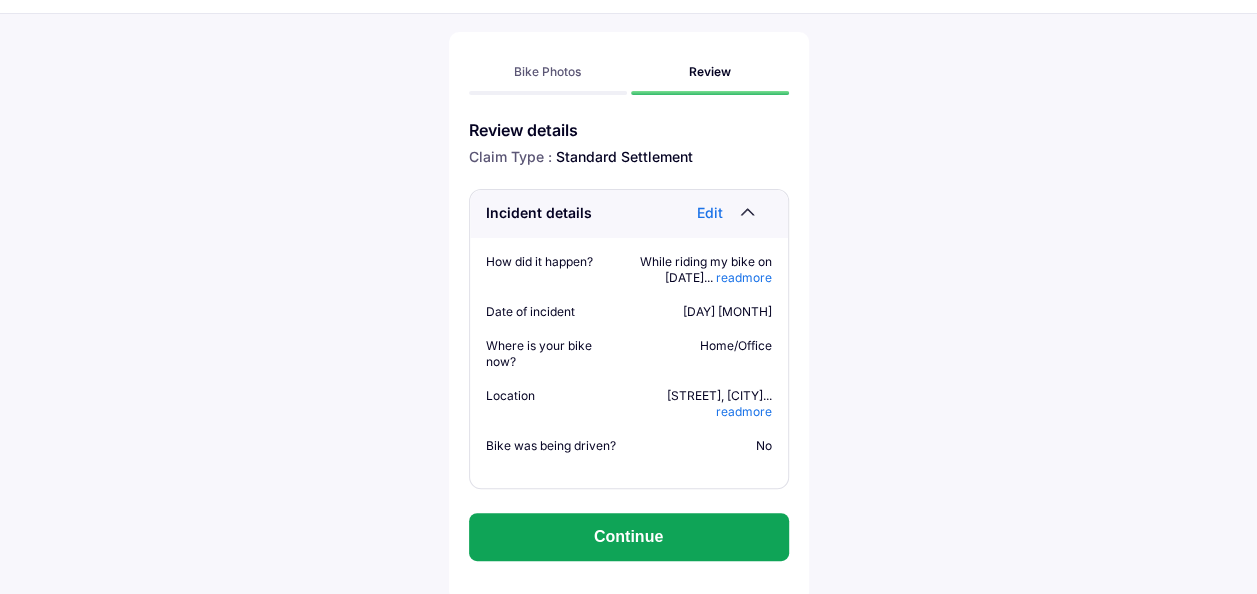 scroll, scrollTop: 66, scrollLeft: 0, axis: vertical 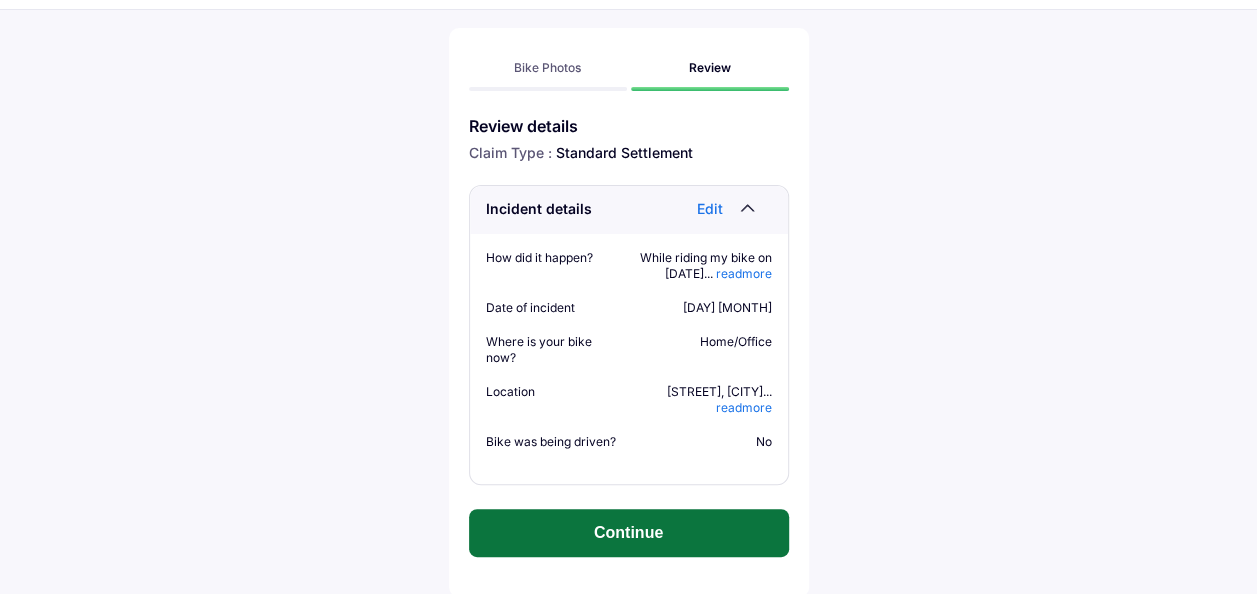 click on "Continue" at bounding box center [629, 533] 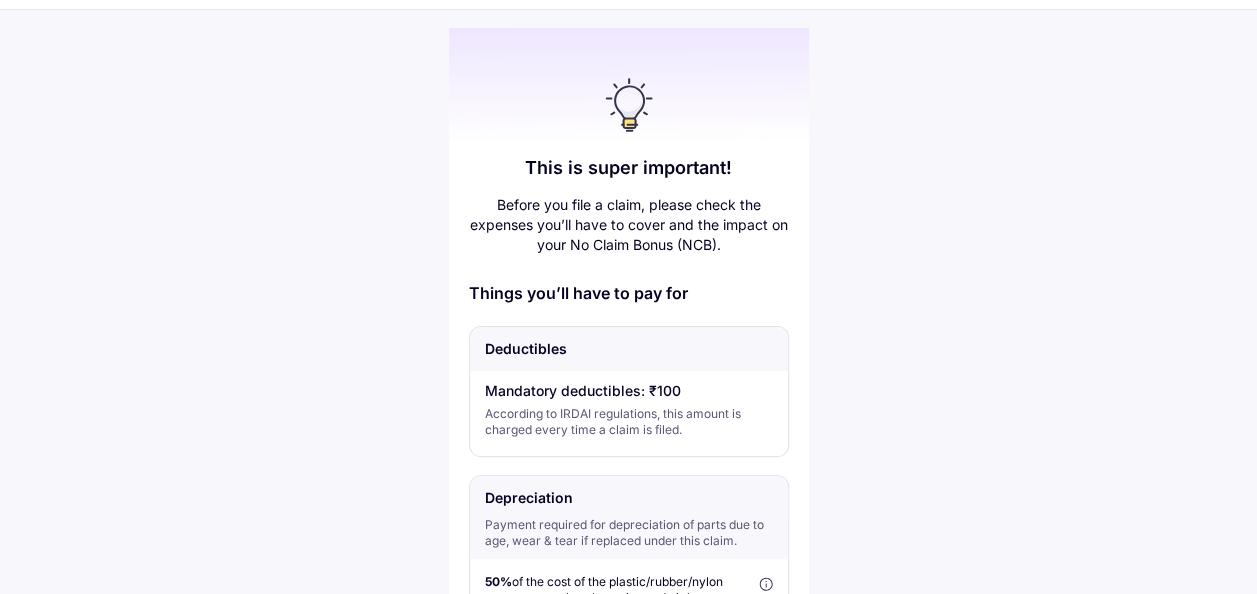 scroll, scrollTop: 0, scrollLeft: 0, axis: both 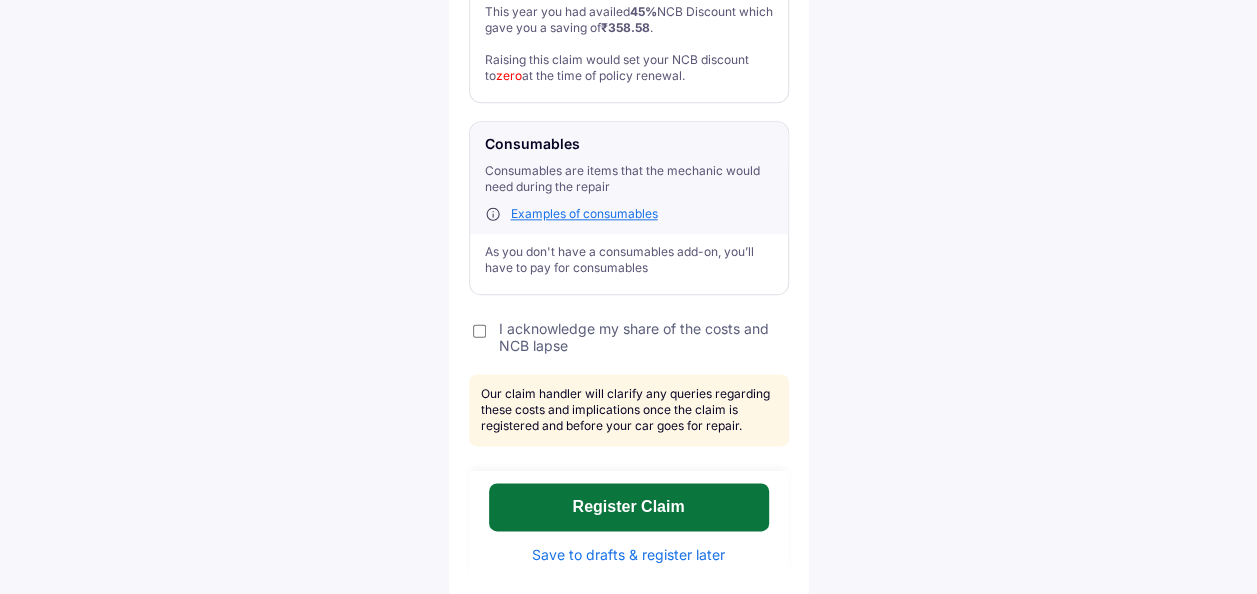 click on "Register Claim" at bounding box center [629, 507] 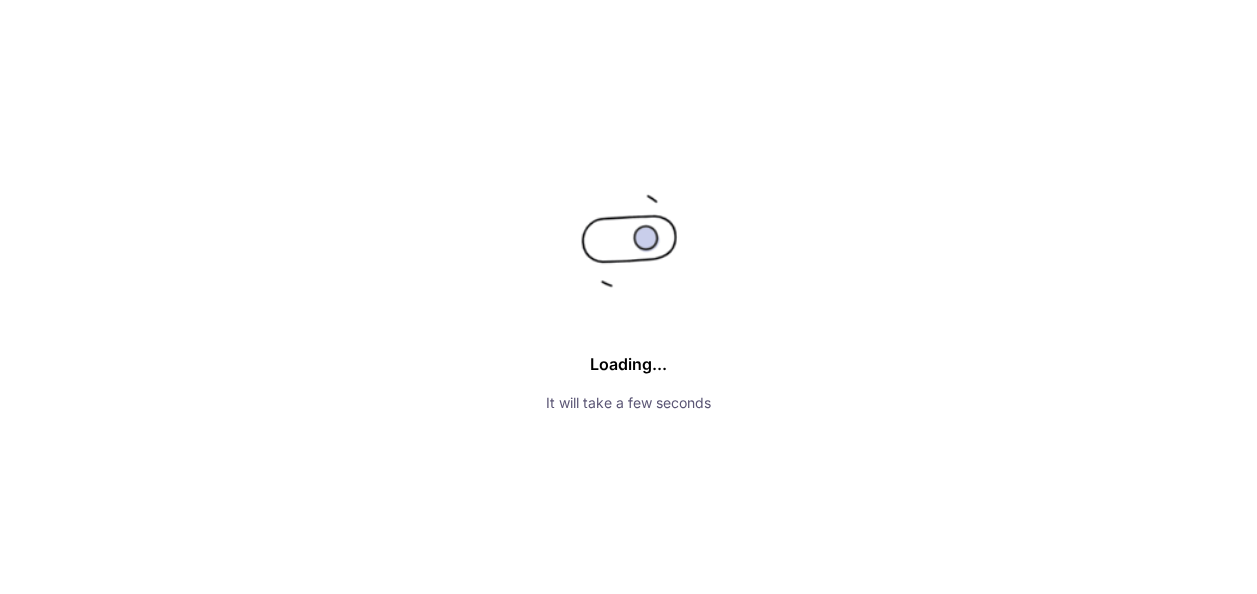 scroll, scrollTop: 0, scrollLeft: 0, axis: both 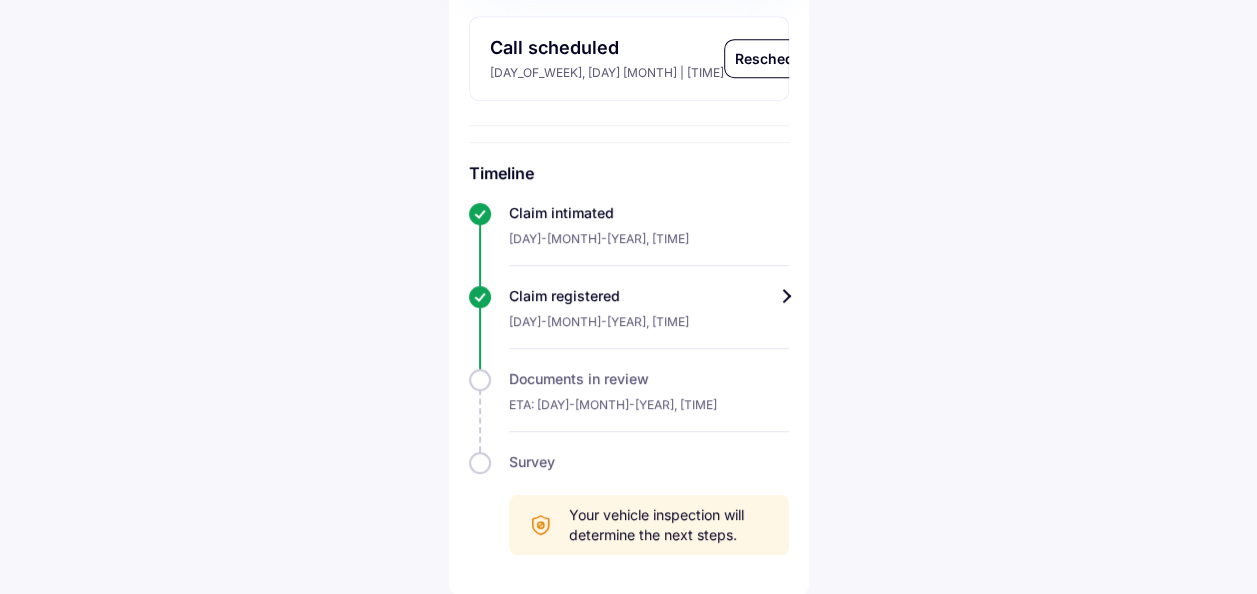 click on "Claim registered" at bounding box center [649, 296] 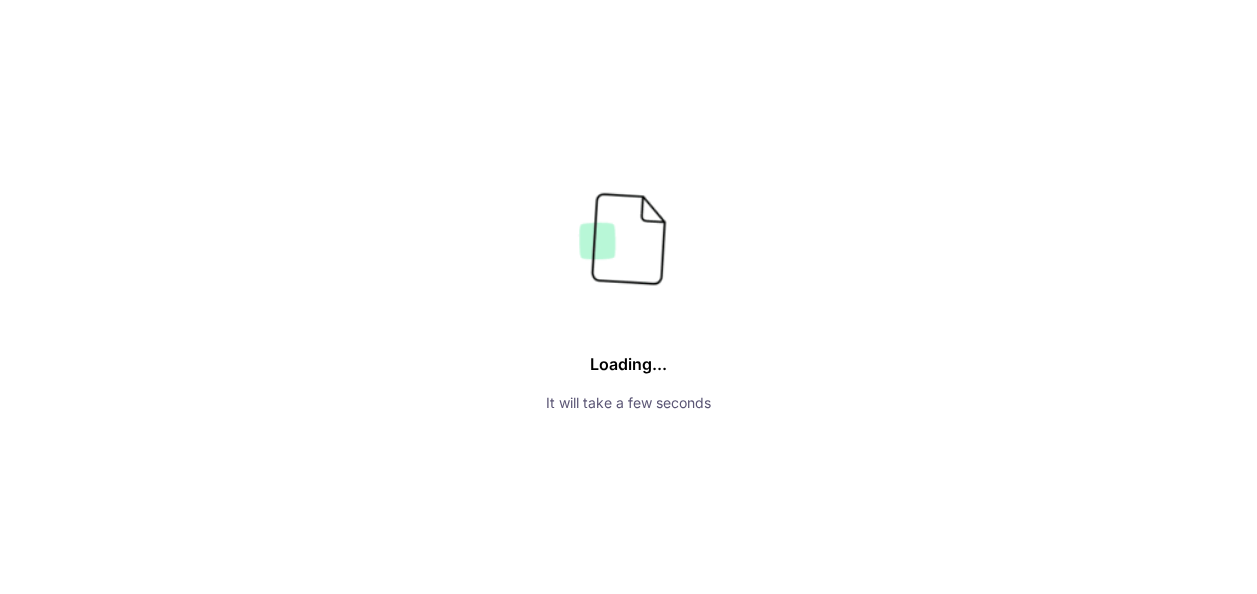 scroll, scrollTop: 0, scrollLeft: 0, axis: both 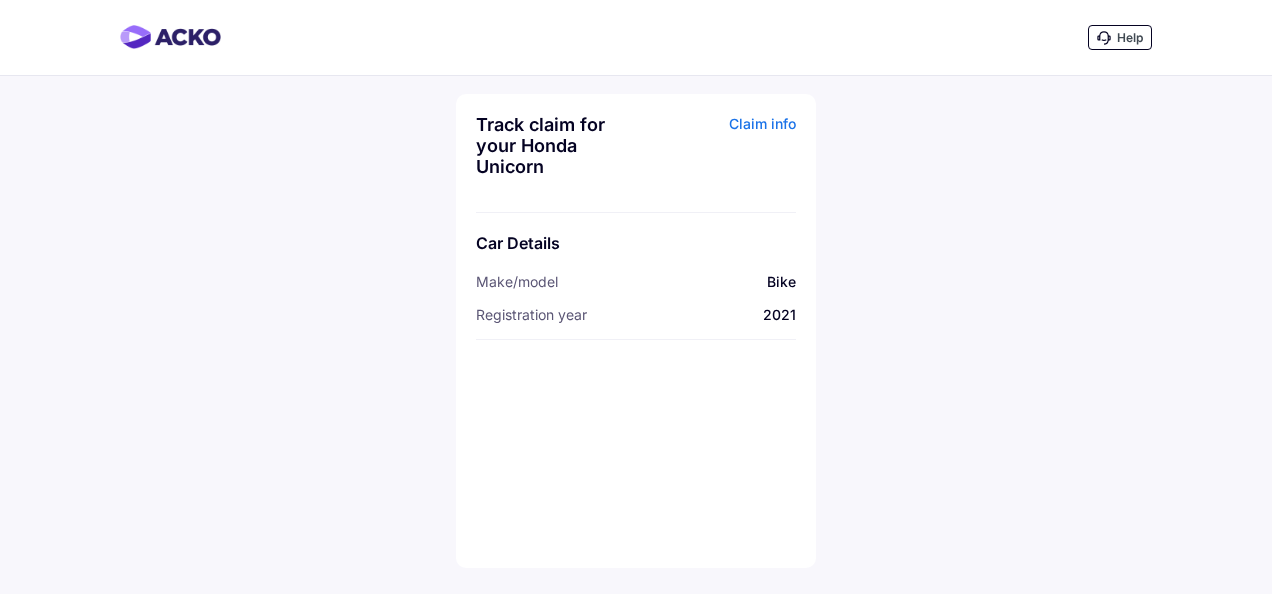 click on "Claim info" at bounding box center [718, 153] 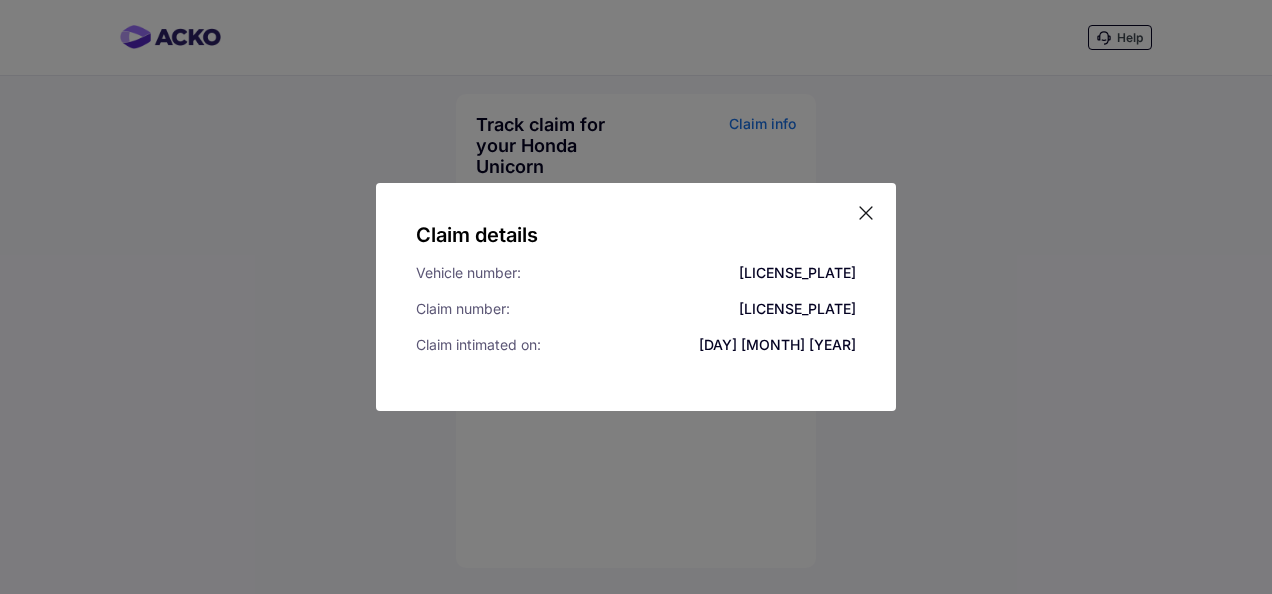 click 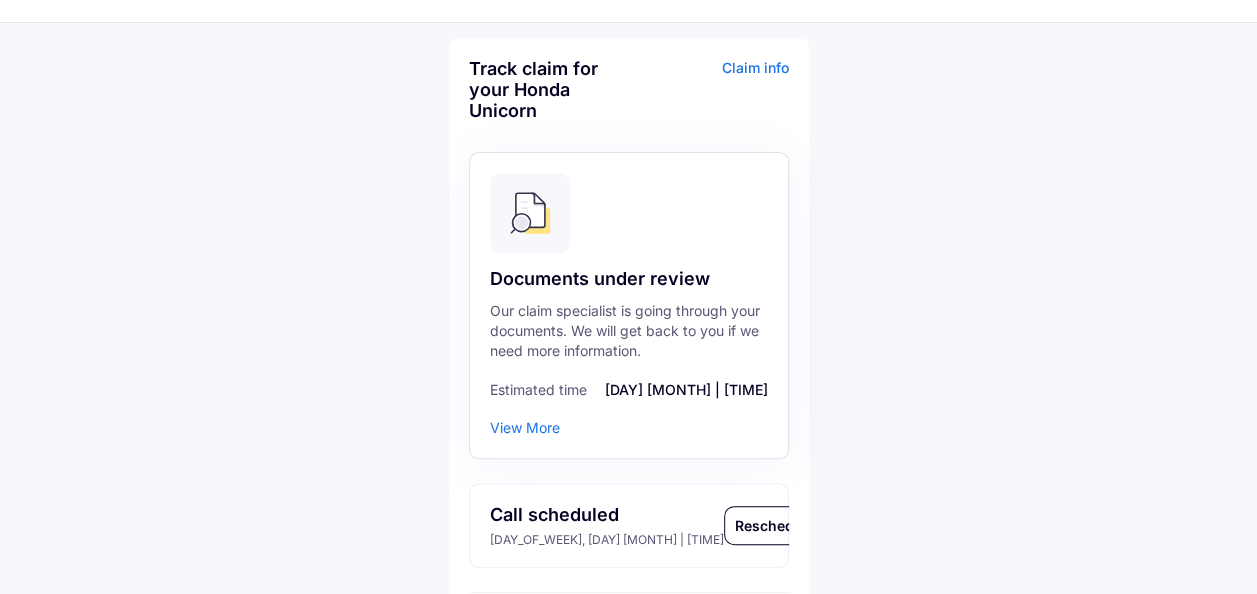 scroll, scrollTop: 4, scrollLeft: 0, axis: vertical 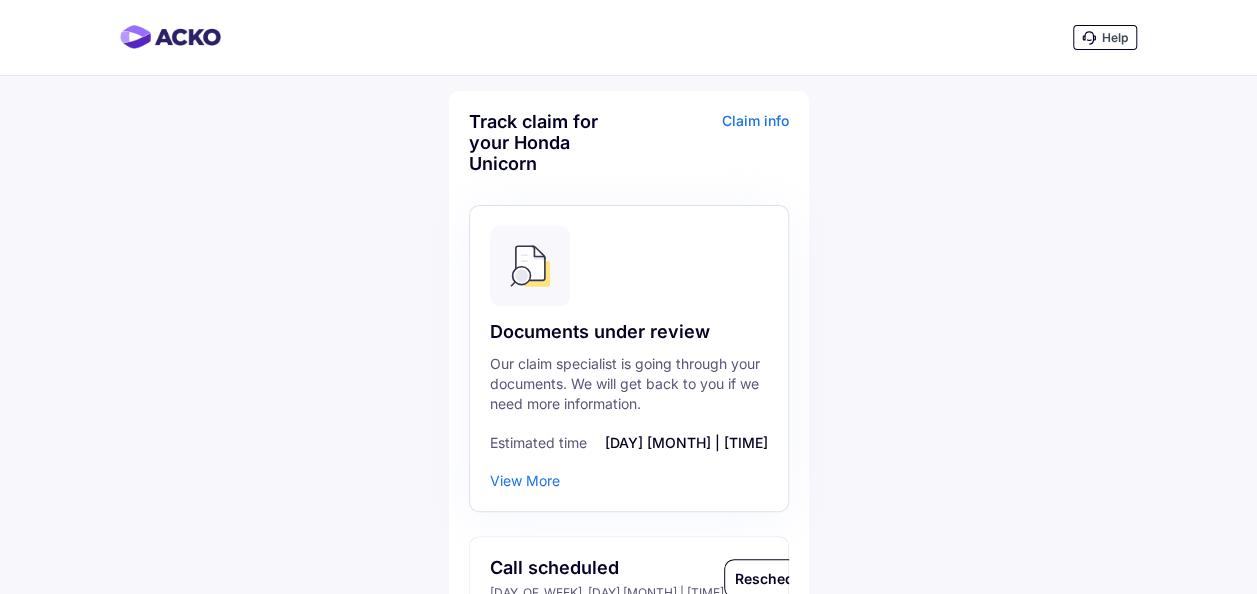 click on "Track claim for your Honda Unicorn Claim info Documents under review Our claim specialist is going through your documents. We will get back to you if we need more information. Estimated time [DAY] [MONTH] | [TIME] View More Call scheduled [DAY],  [DAY] [MONTH] | [TIME] Reschedule Timeline Claim intimated [DAY]-[MONTH]-[YEAR], [TIME] Claim registered [DAY]-[MONTH]-[YEAR], [TIME] Documents in review ETA: [DAY]-[MONTH]-[YEAR], [TIME] Survey Your vehicle inspection will determine the next steps." at bounding box center [628, 557] 